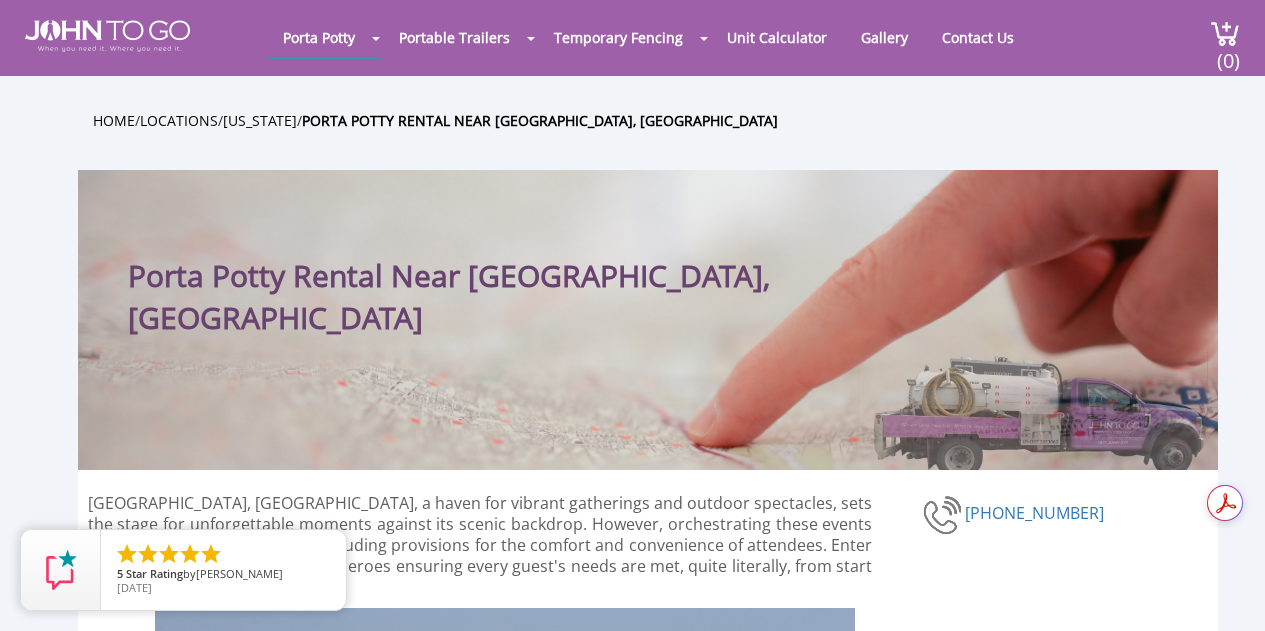 scroll, scrollTop: 0, scrollLeft: 0, axis: both 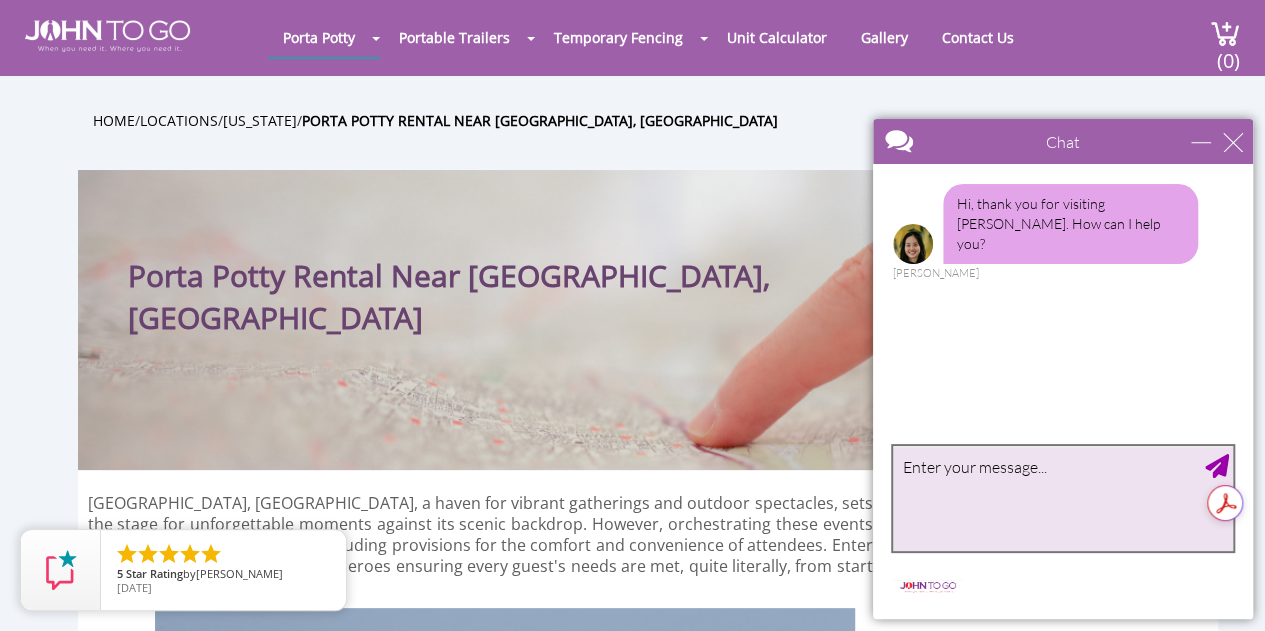 click at bounding box center [1063, 498] 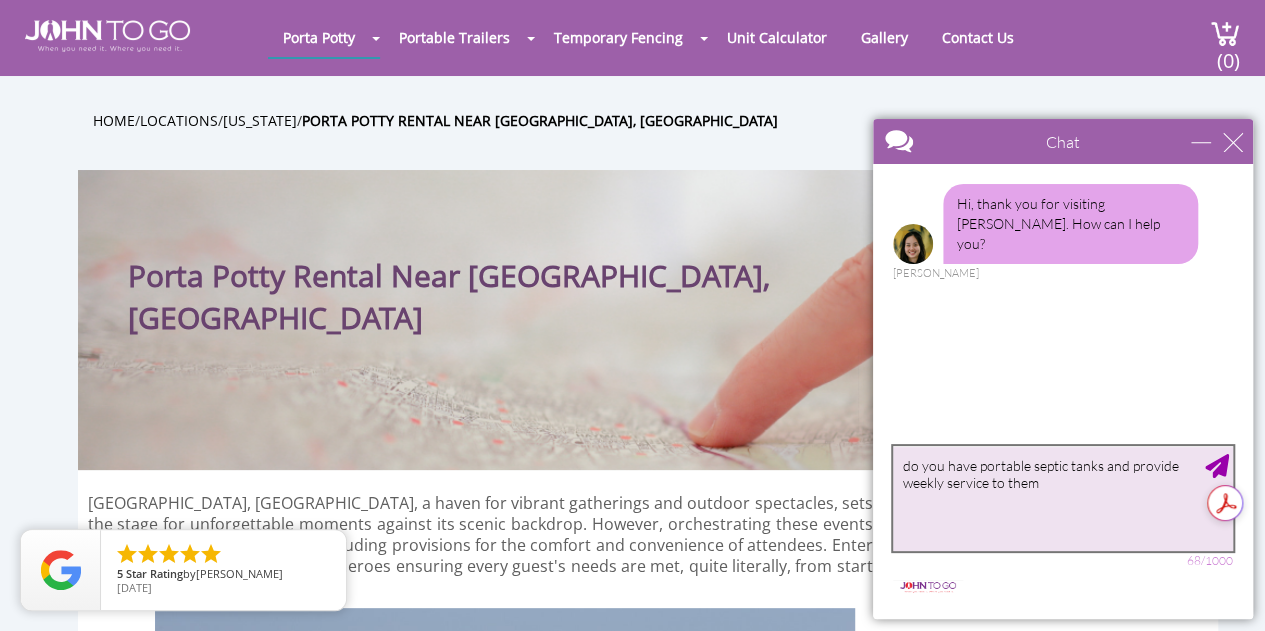 type on "do you have portable septic tanks and provide weekly service to them?" 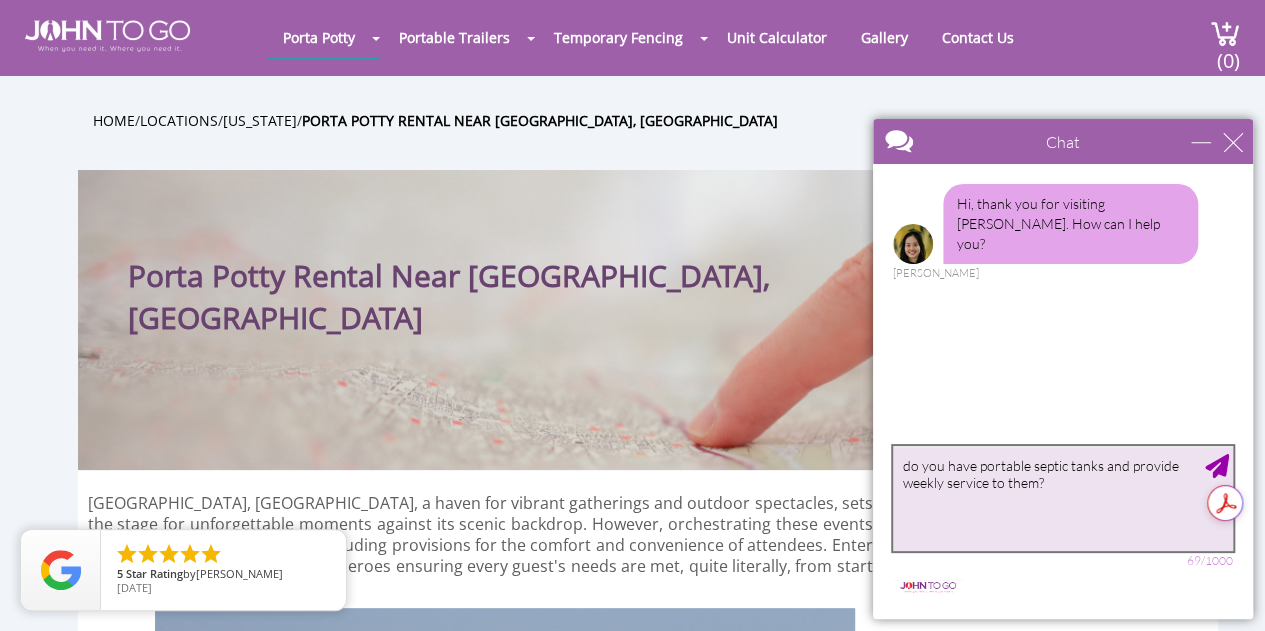 type 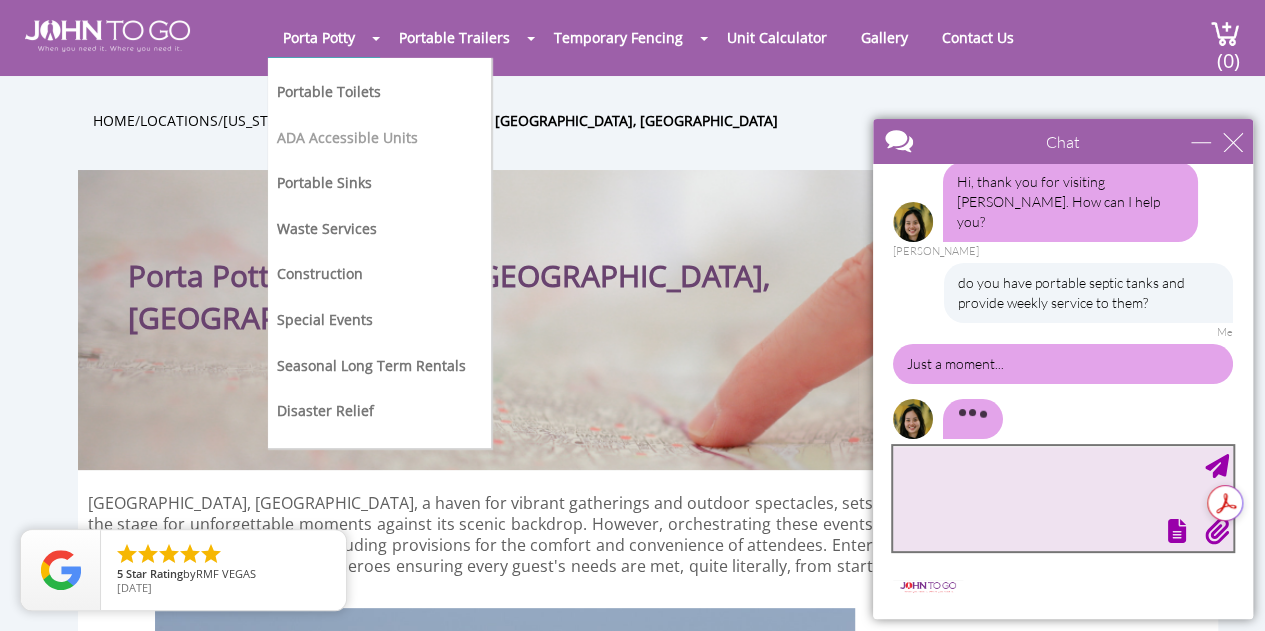 scroll, scrollTop: 0, scrollLeft: 0, axis: both 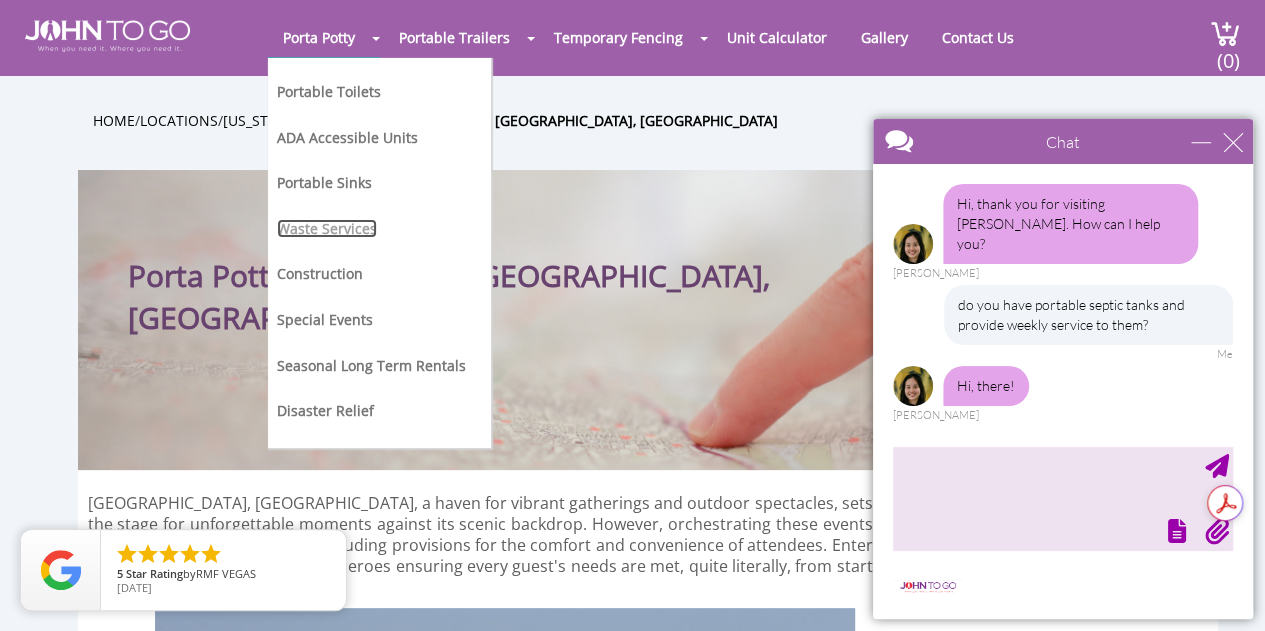 click on "Waste Services" at bounding box center [327, 228] 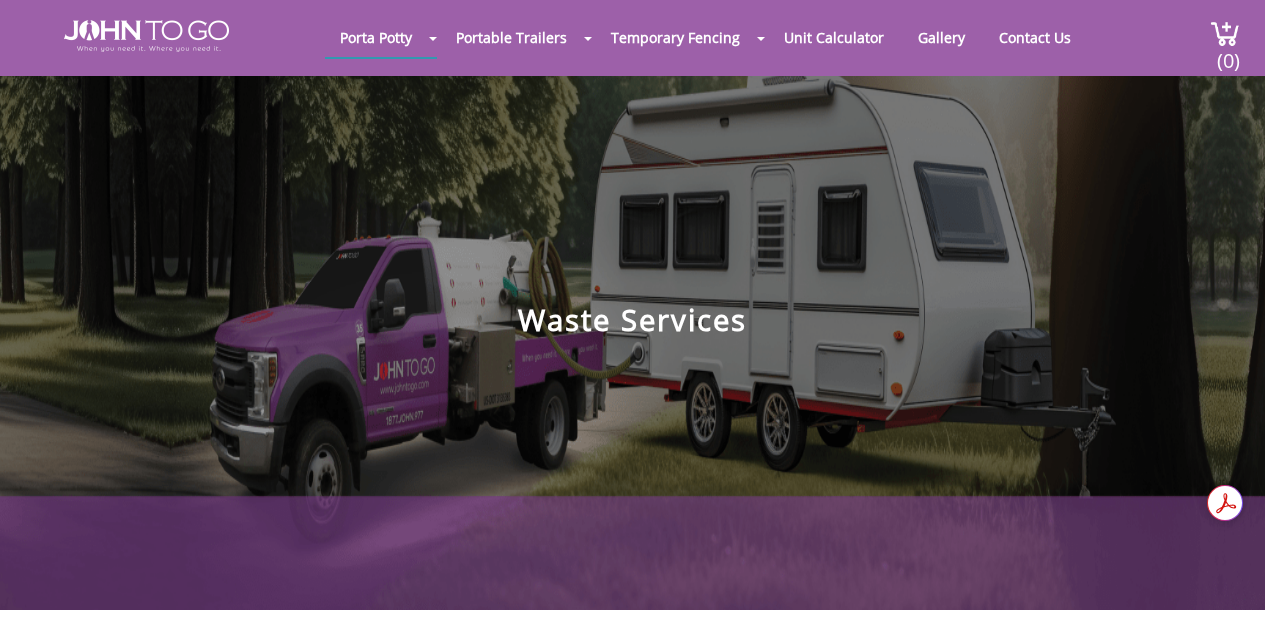 scroll, scrollTop: 0, scrollLeft: 0, axis: both 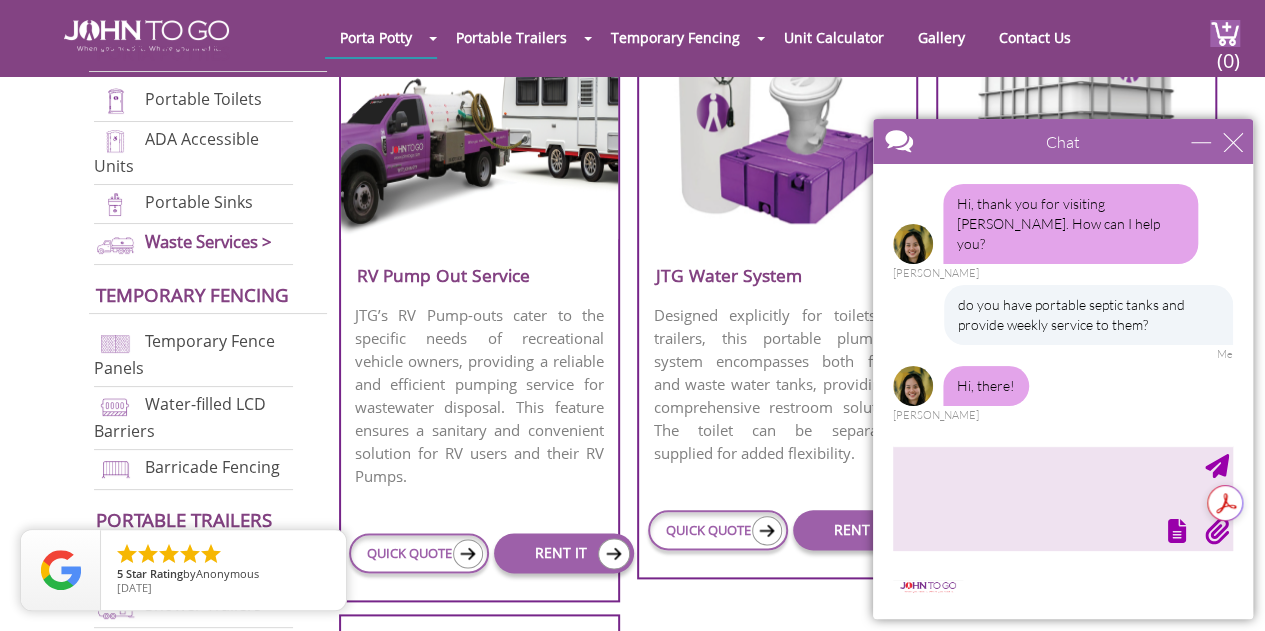 click on "Chat" at bounding box center [1063, 141] 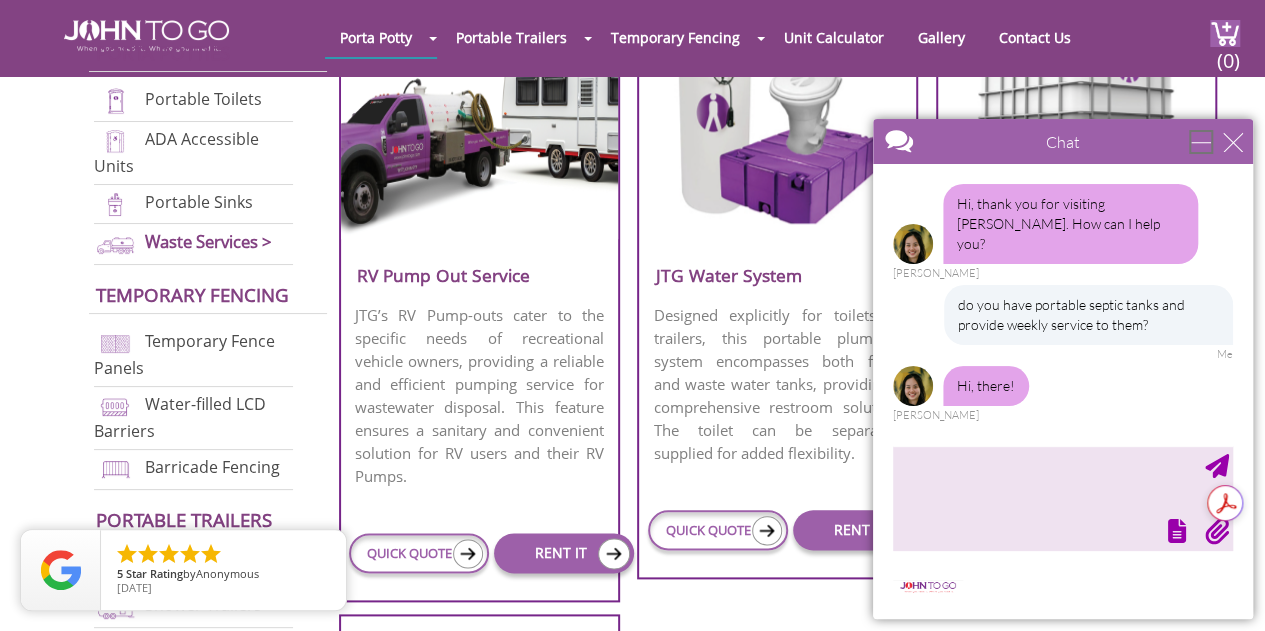 click at bounding box center (1201, 142) 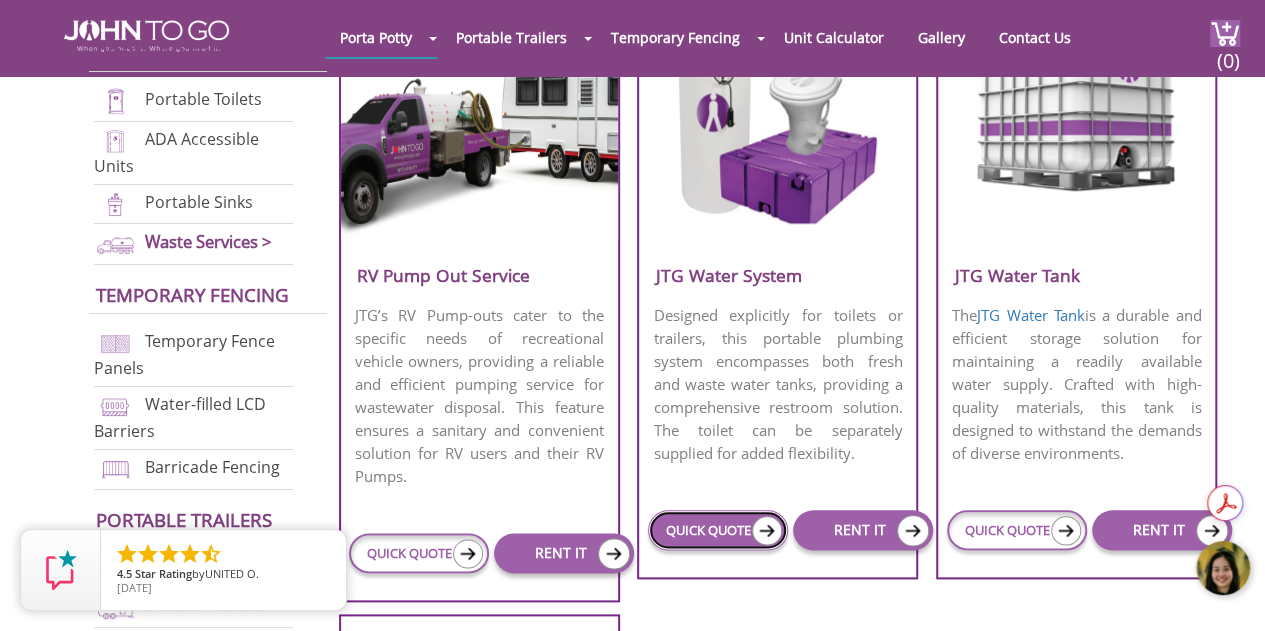 click on "QUICK QUOTE" at bounding box center (718, 530) 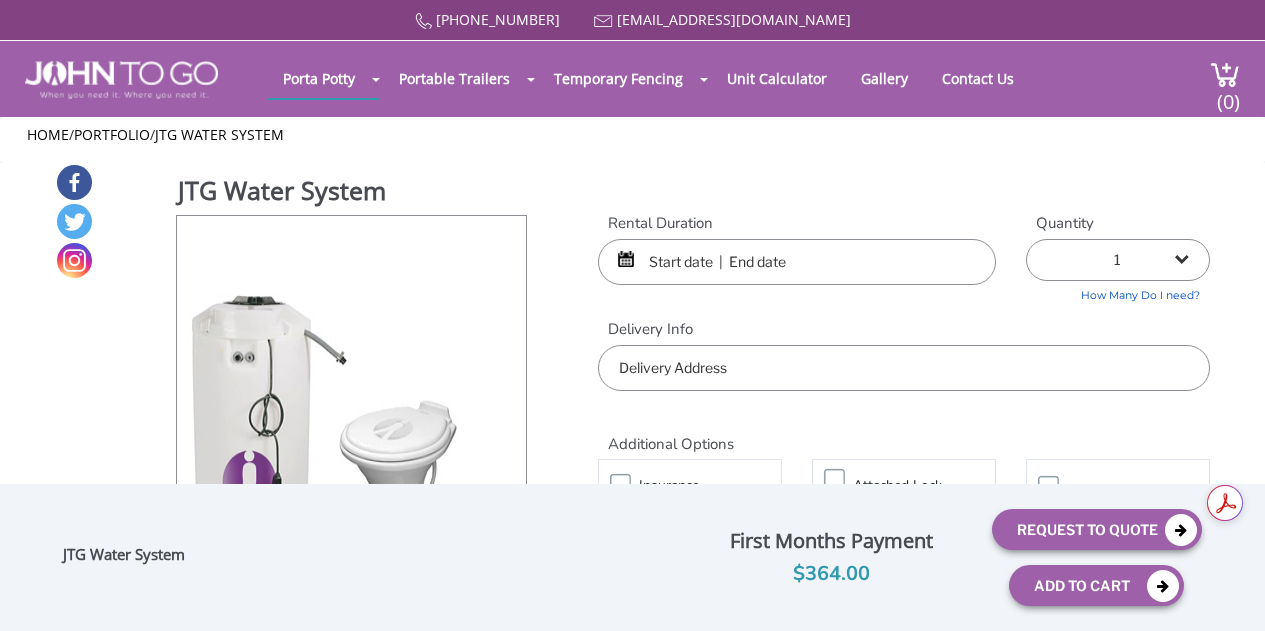 scroll, scrollTop: 0, scrollLeft: 0, axis: both 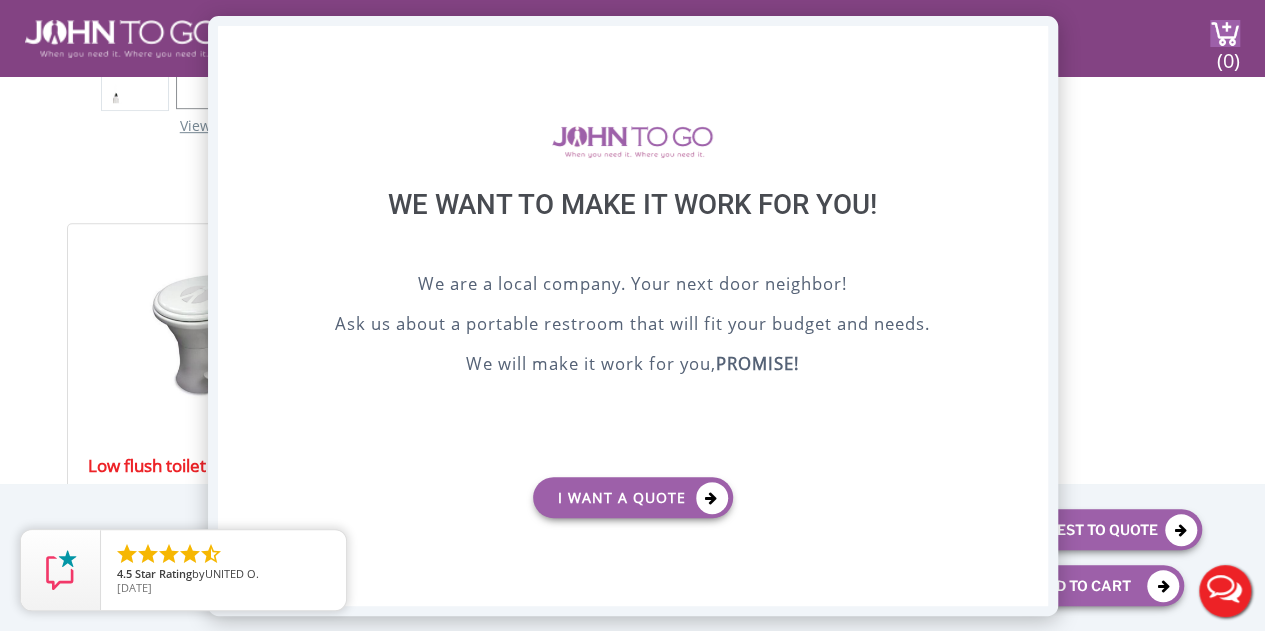 click on "X" at bounding box center [1031, 43] 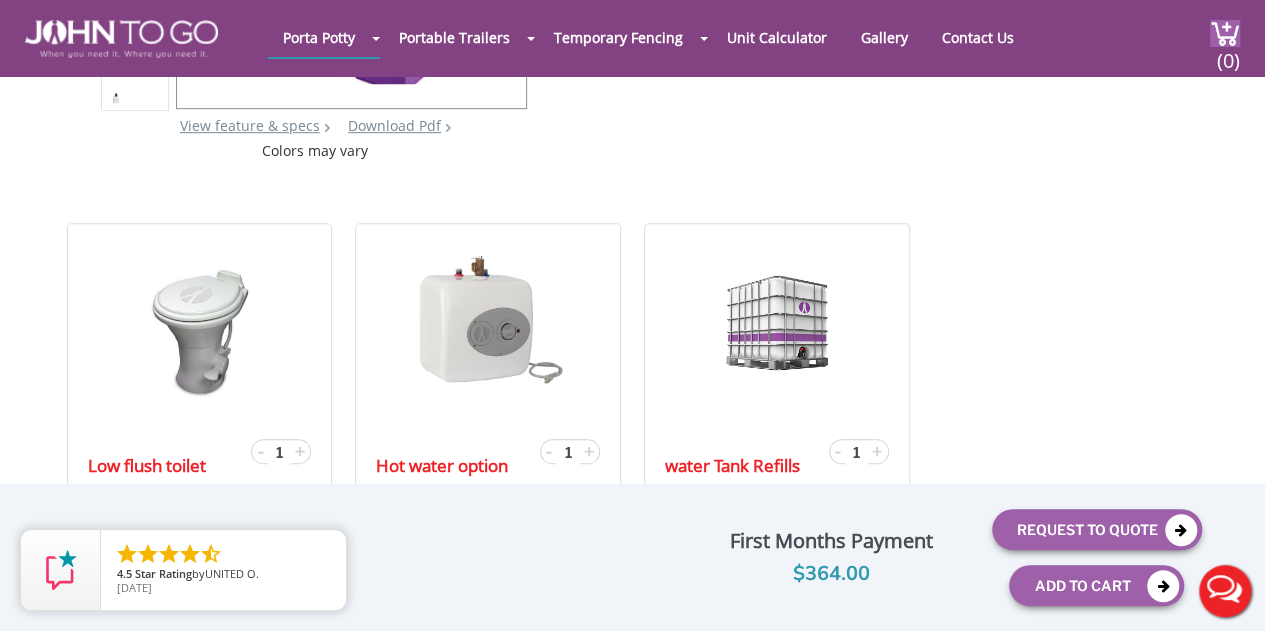 scroll, scrollTop: 600, scrollLeft: 0, axis: vertical 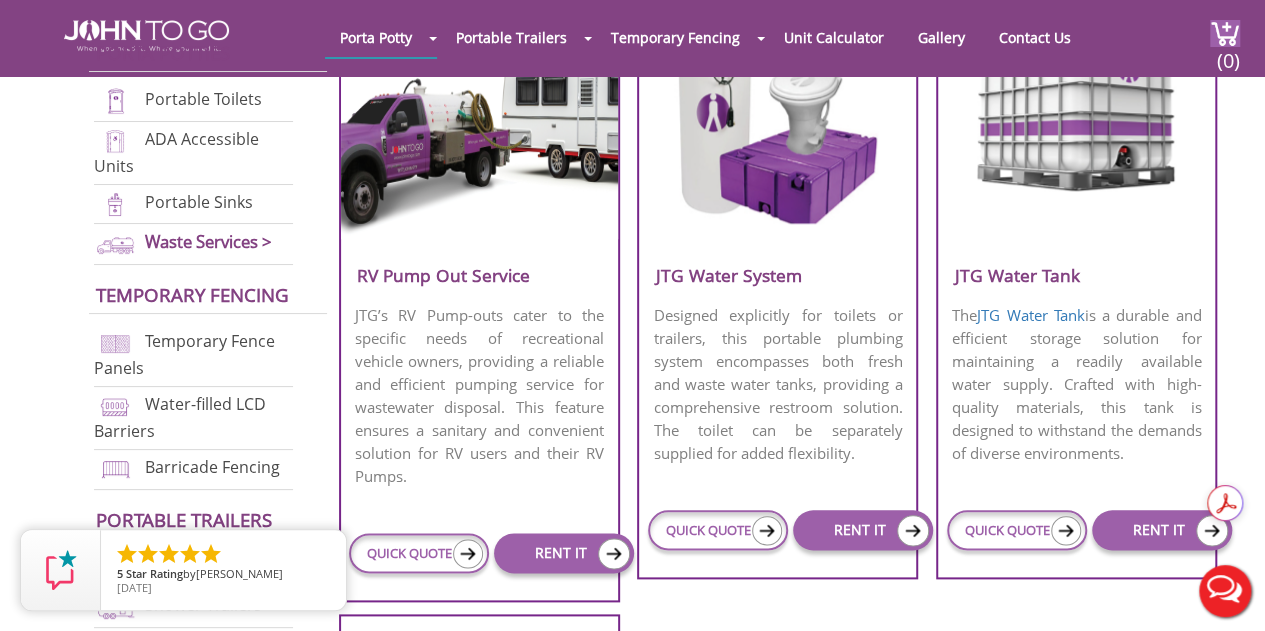 click on "JTG’s RV Pump-outs cater to the specific needs of recreational vehicle owners, providing a reliable and efficient pumping service for wastewater disposal. This feature ensures a sanitary and convenient solution for RV users and their RV Pumps." at bounding box center [479, 396] 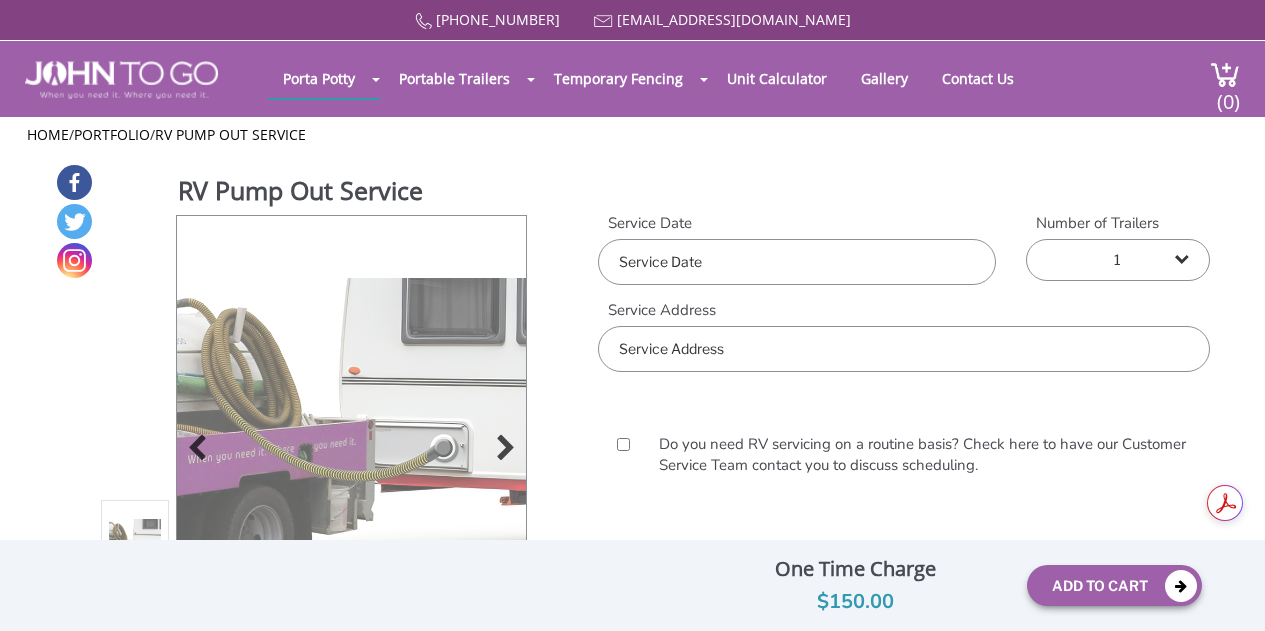 scroll, scrollTop: 0, scrollLeft: 0, axis: both 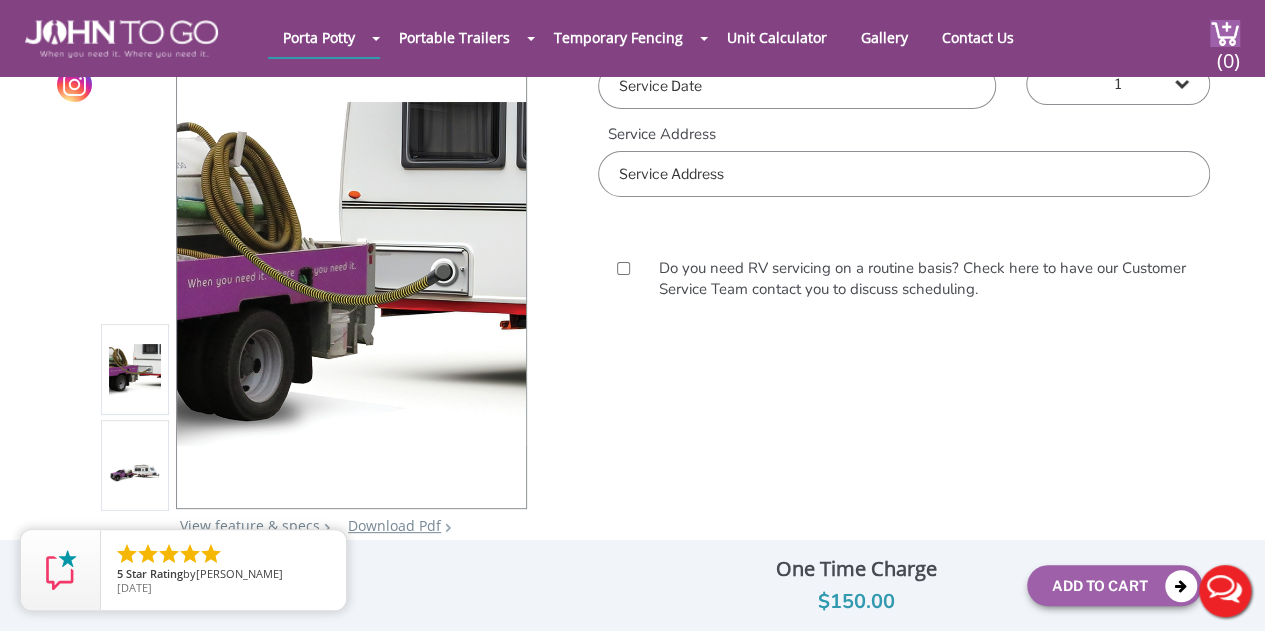 click on "Do you need RV servicing on a routine basis? Check here to have our Customer Service Team contact you to discuss scheduling." at bounding box center [922, 279] 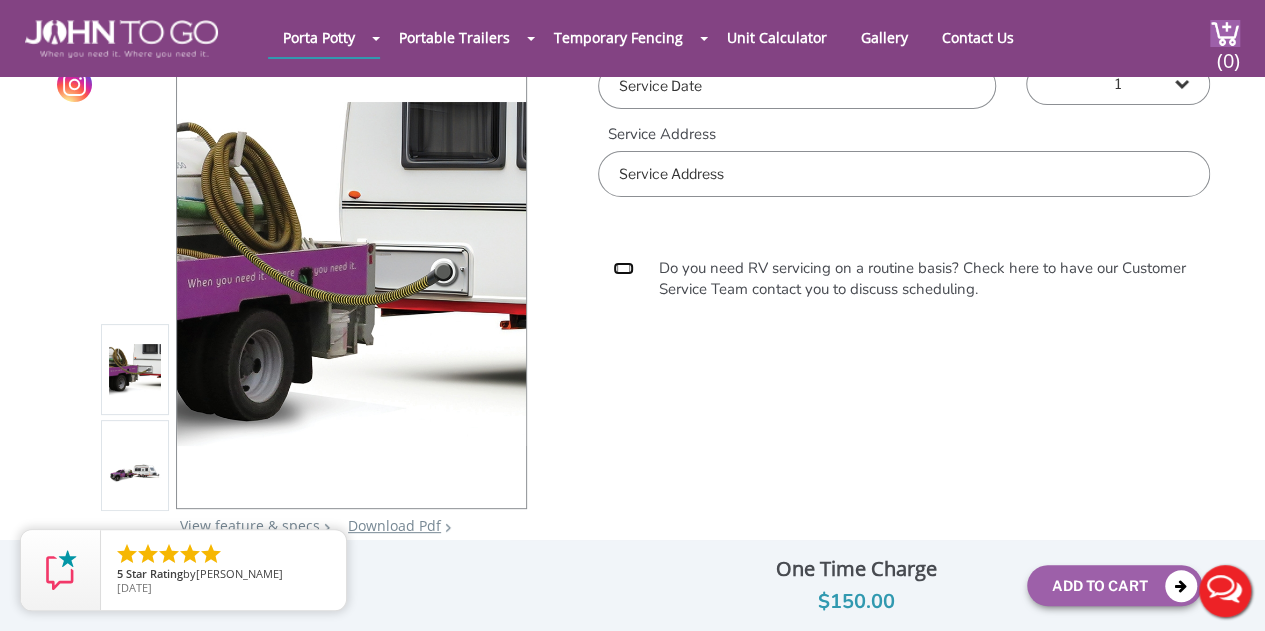 click on "Do you need RV servicing on a routine basis? Check here to have our Customer Service Team contact you to discuss scheduling." at bounding box center [623, 268] 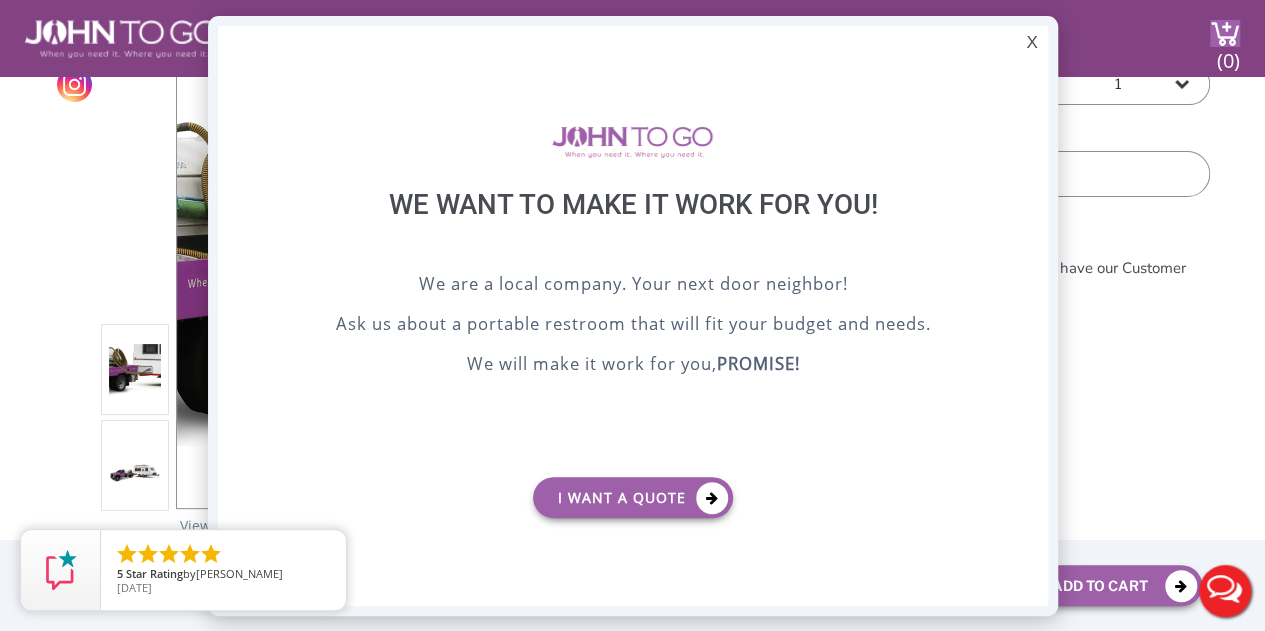 scroll, scrollTop: 0, scrollLeft: 0, axis: both 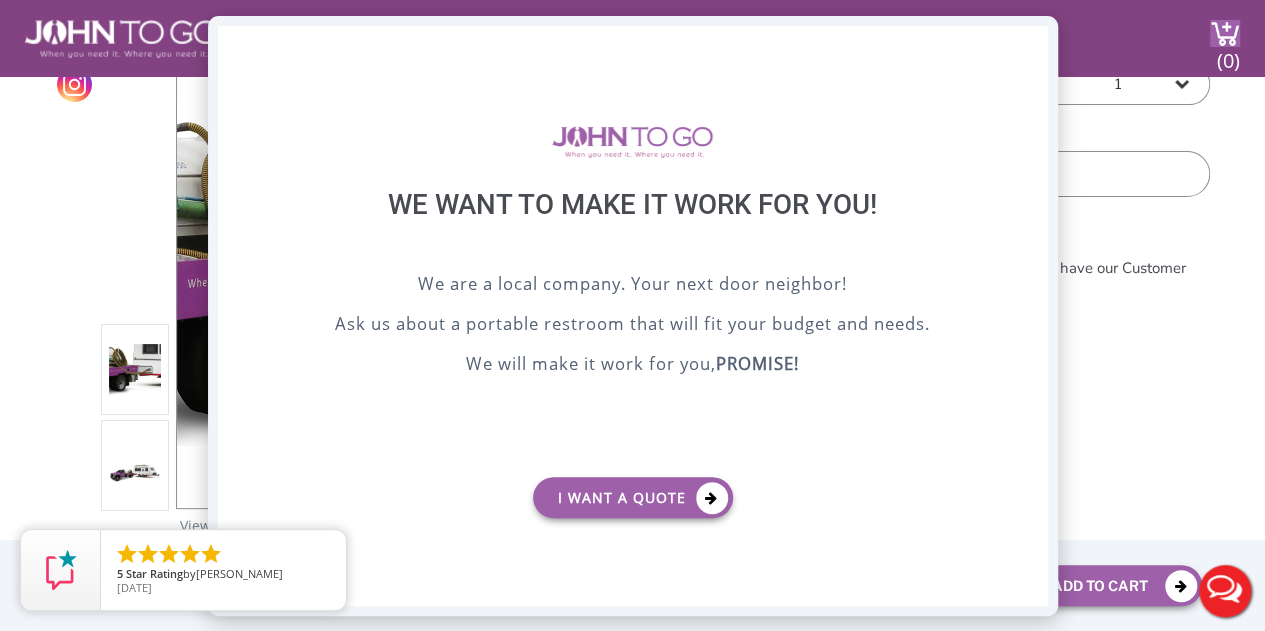 click on "X" at bounding box center [1031, 43] 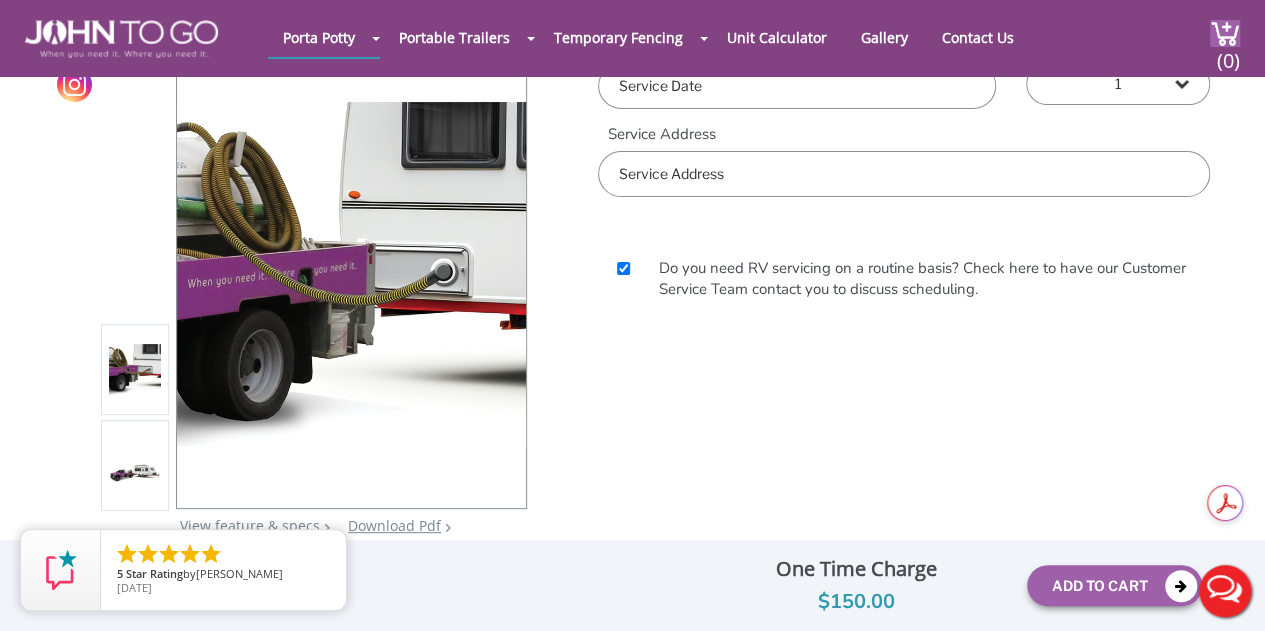 click on "Live Chat" at bounding box center [1225, 591] 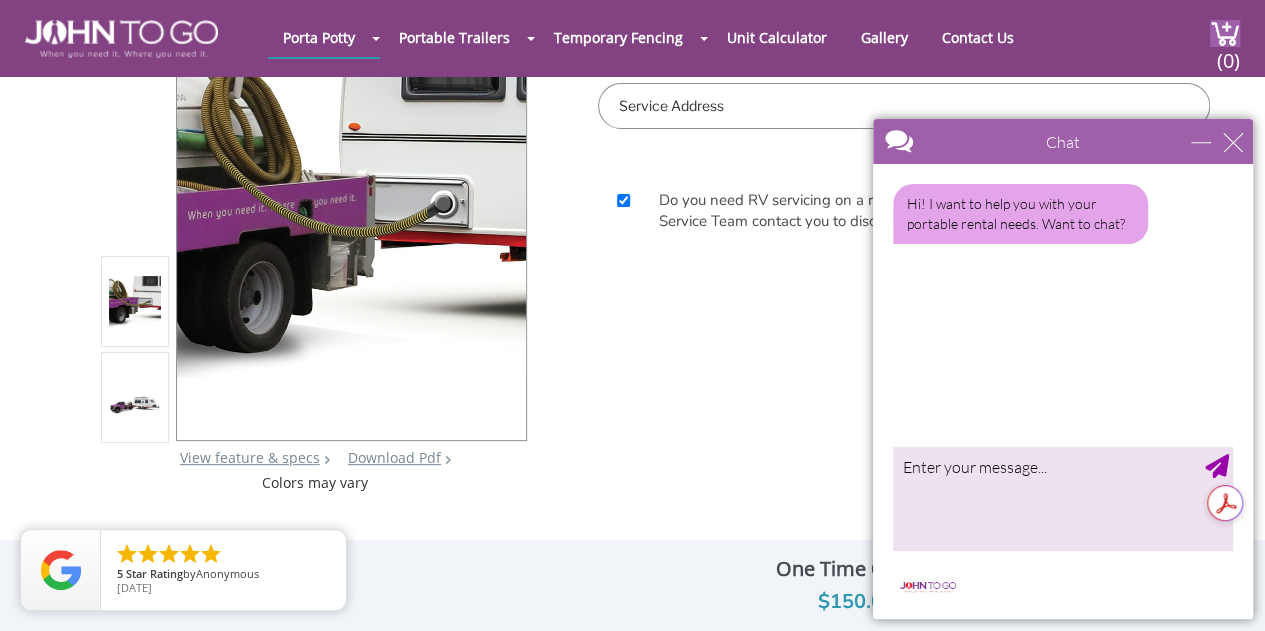 scroll, scrollTop: 200, scrollLeft: 0, axis: vertical 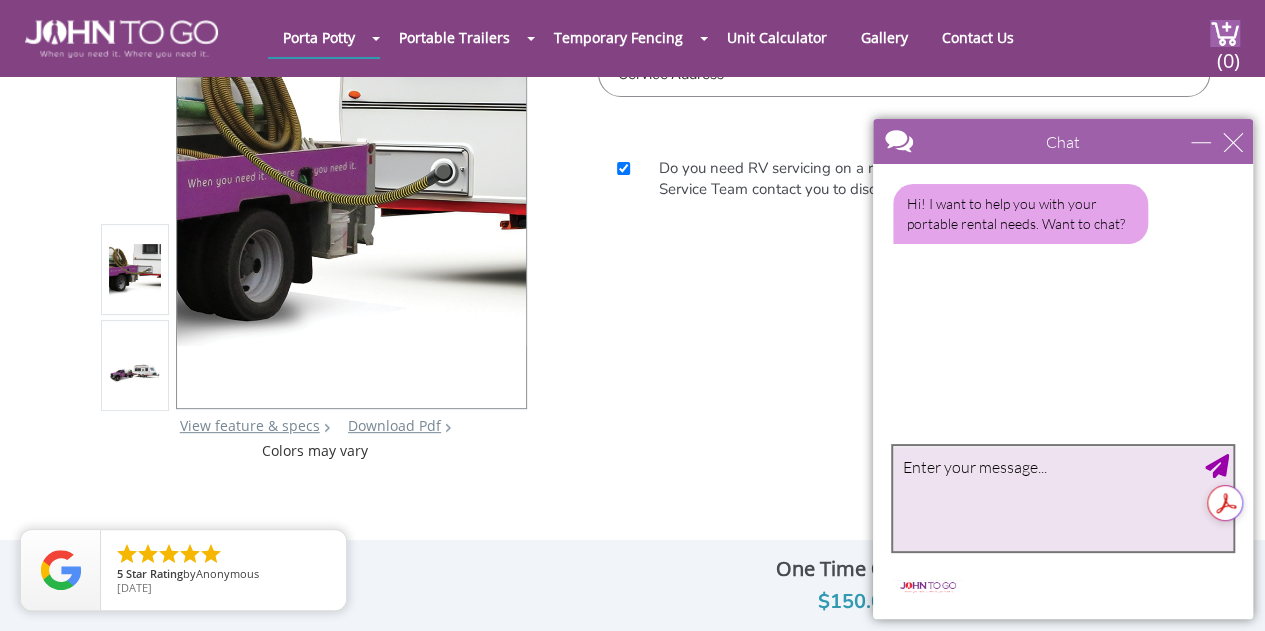 click at bounding box center [1063, 498] 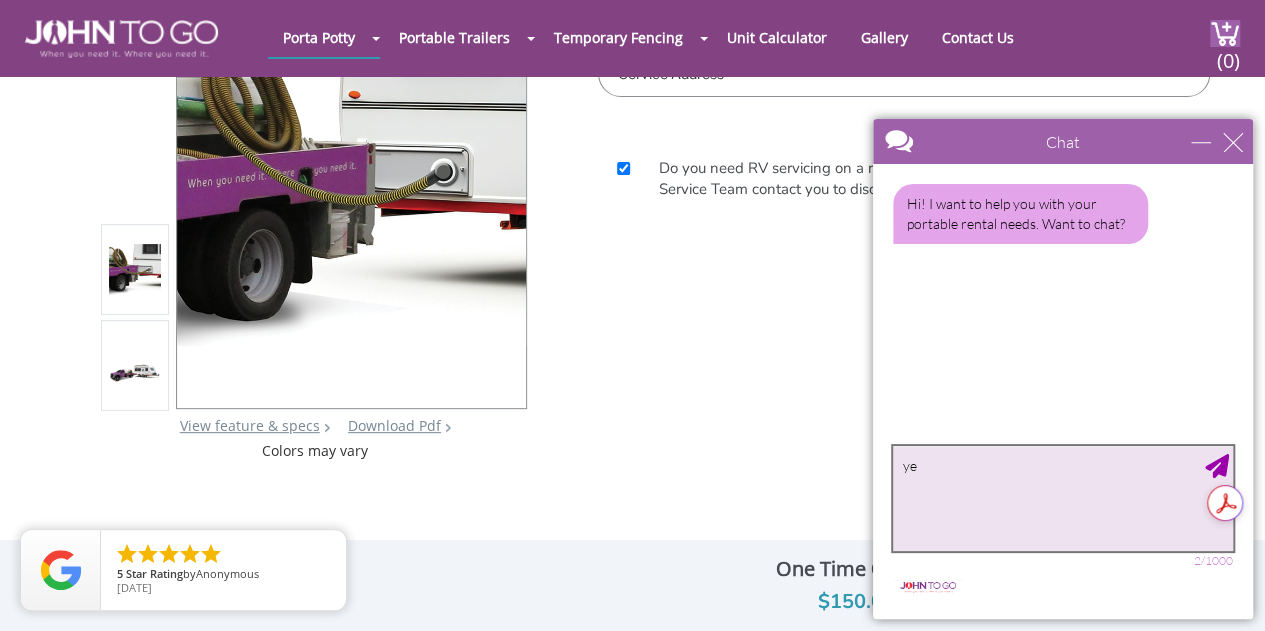 type on "yes" 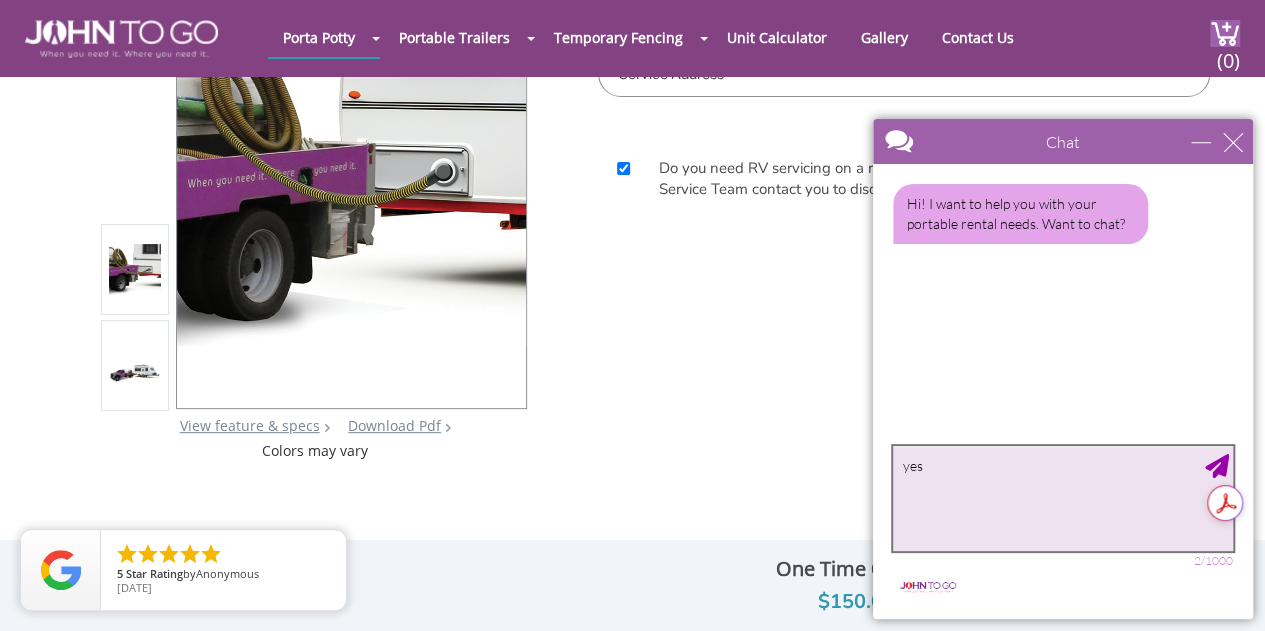 type 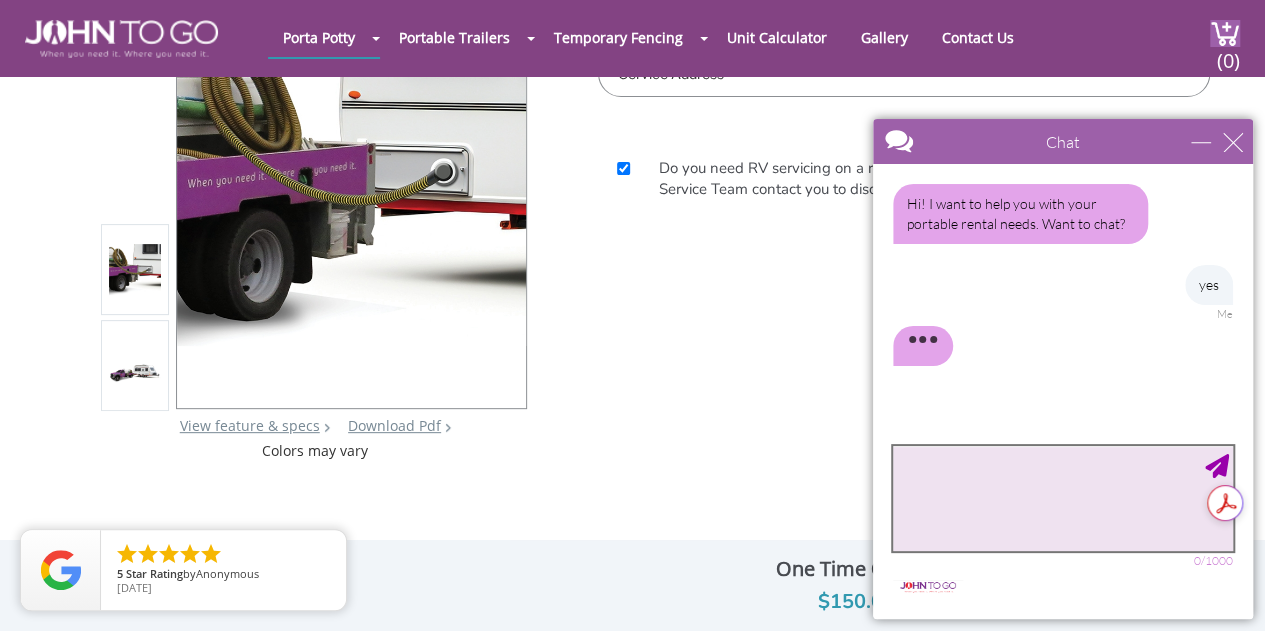 click at bounding box center (1063, 498) 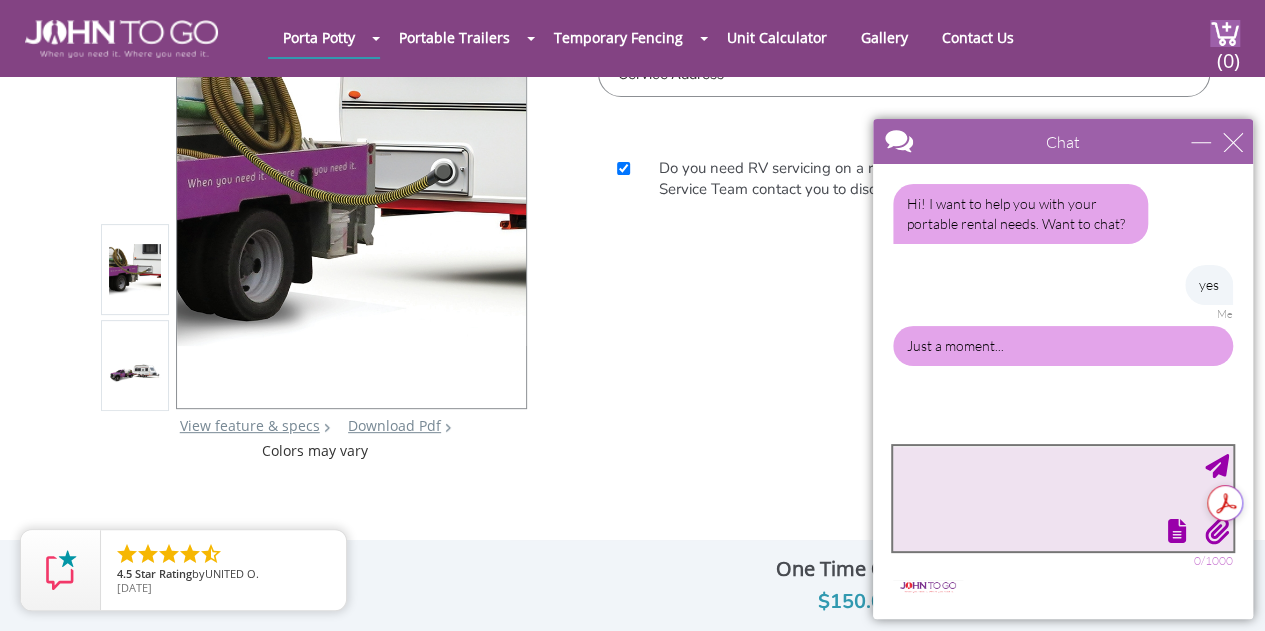 click at bounding box center (1063, 498) 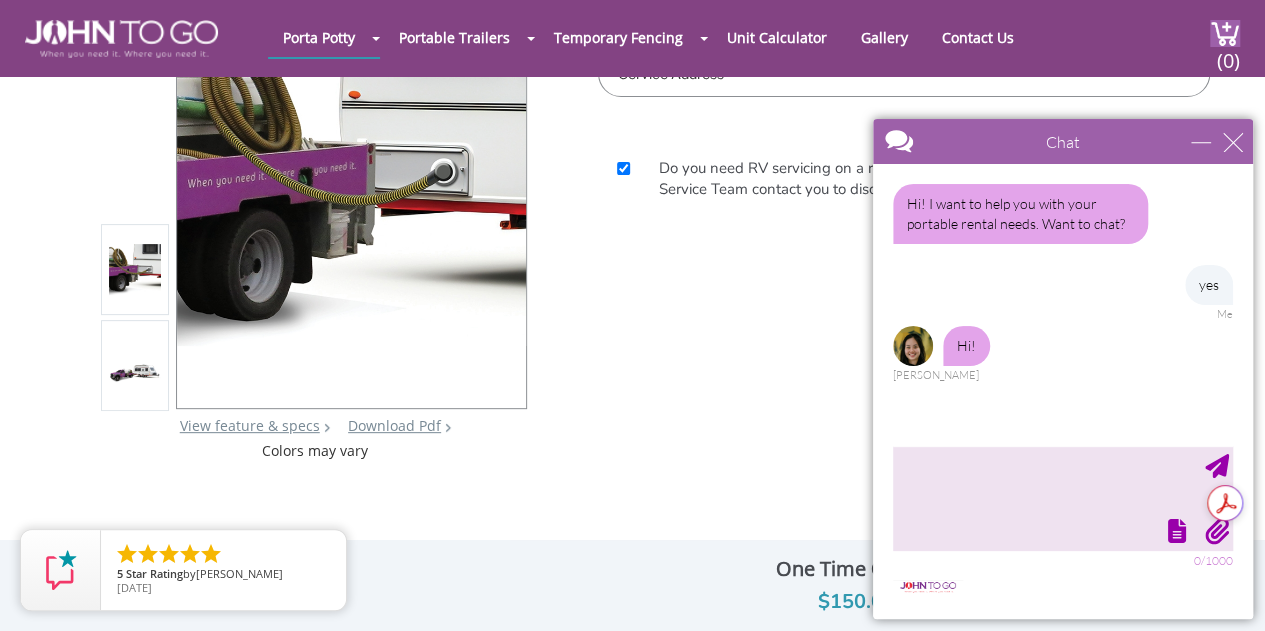 click at bounding box center [1061, 529] 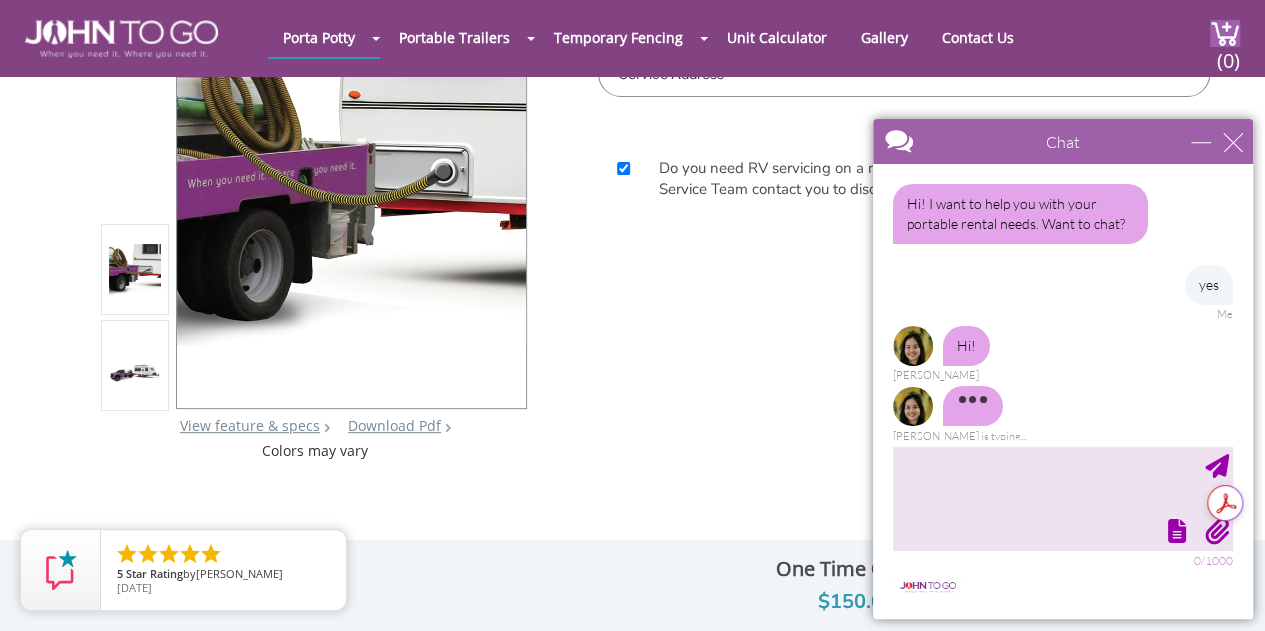 scroll, scrollTop: 8, scrollLeft: 0, axis: vertical 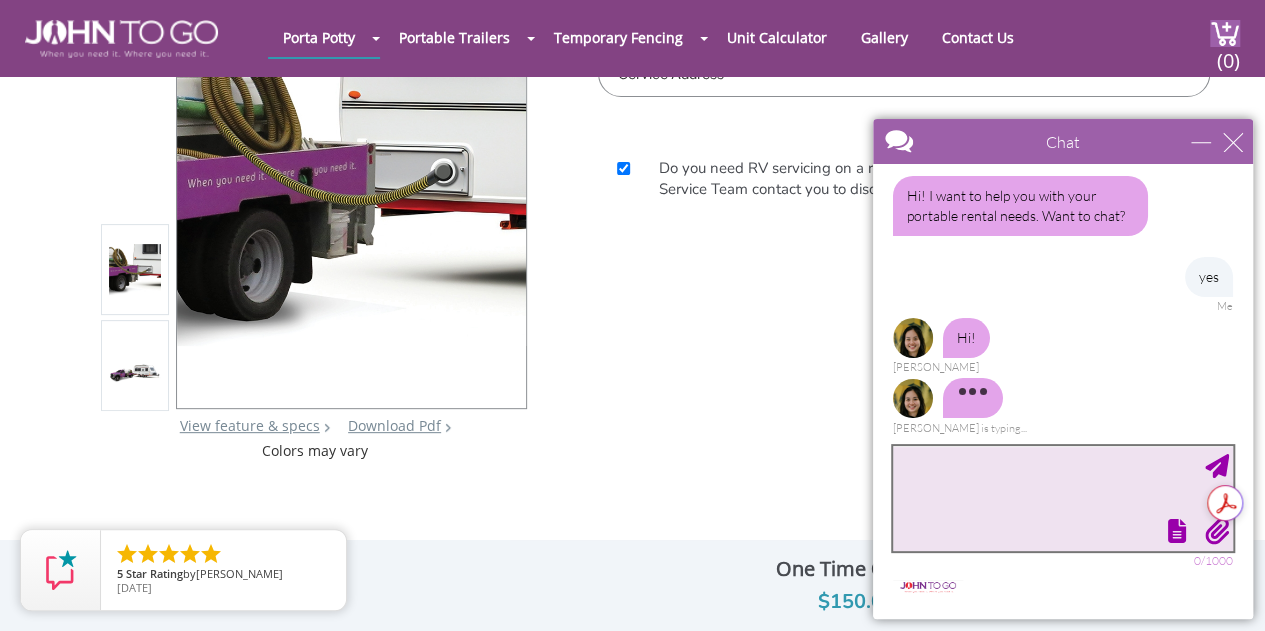 click at bounding box center [1063, 498] 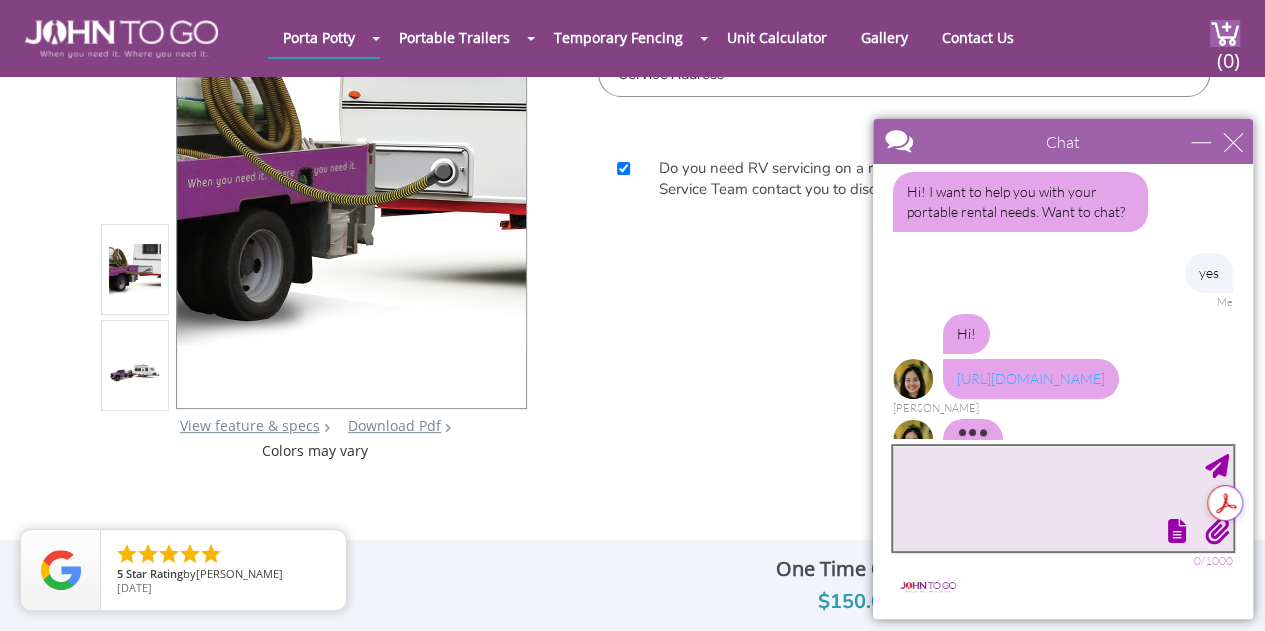 scroll, scrollTop: 72, scrollLeft: 0, axis: vertical 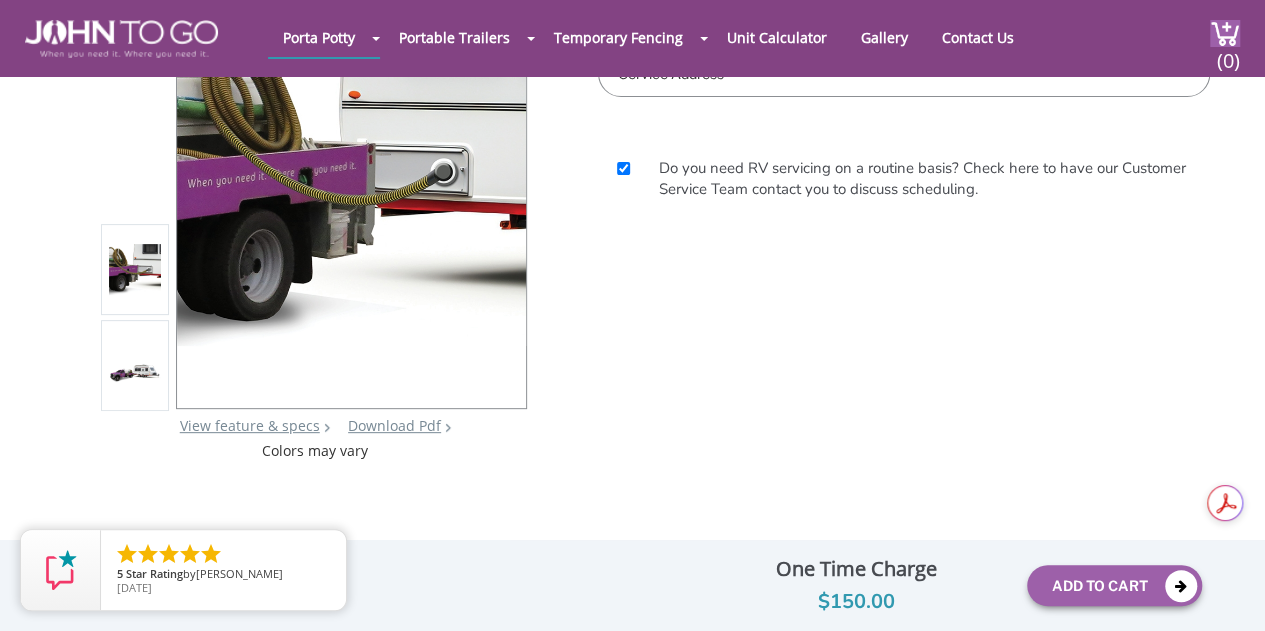 click on "Do you need RV servicing on a routine basis? Check here to have our Customer Service Team contact you to discuss scheduling." at bounding box center (922, 179) 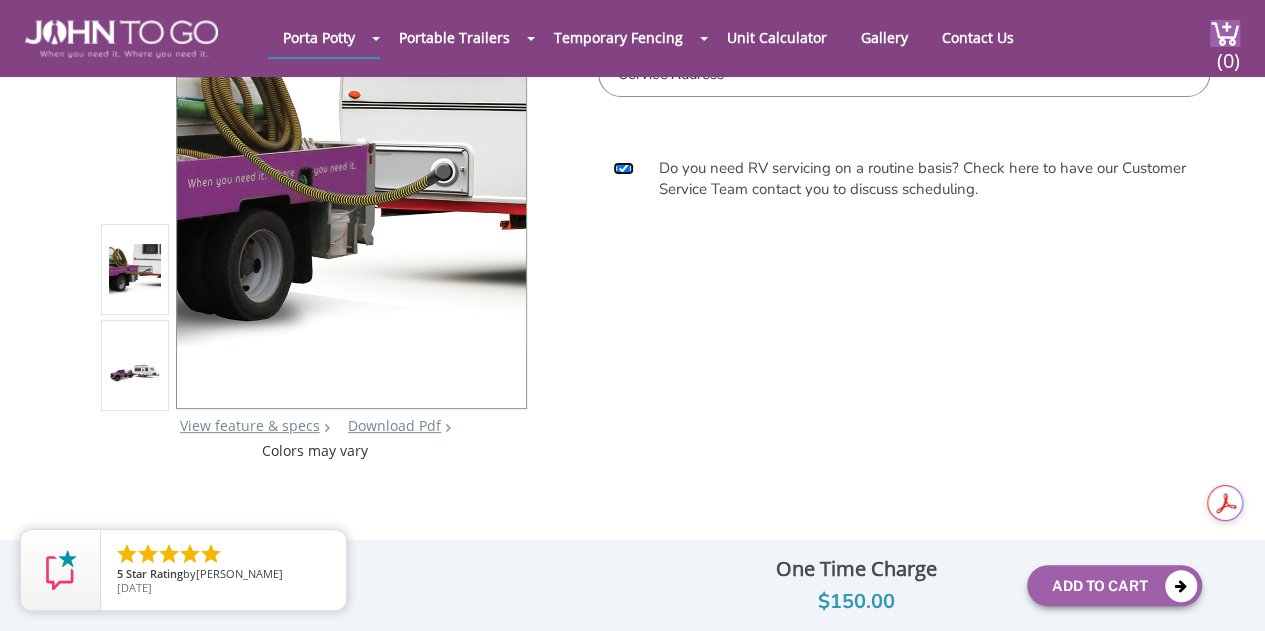 click on "Do you need RV servicing on a routine basis? Check here to have our Customer Service Team contact you to discuss scheduling." at bounding box center [623, 168] 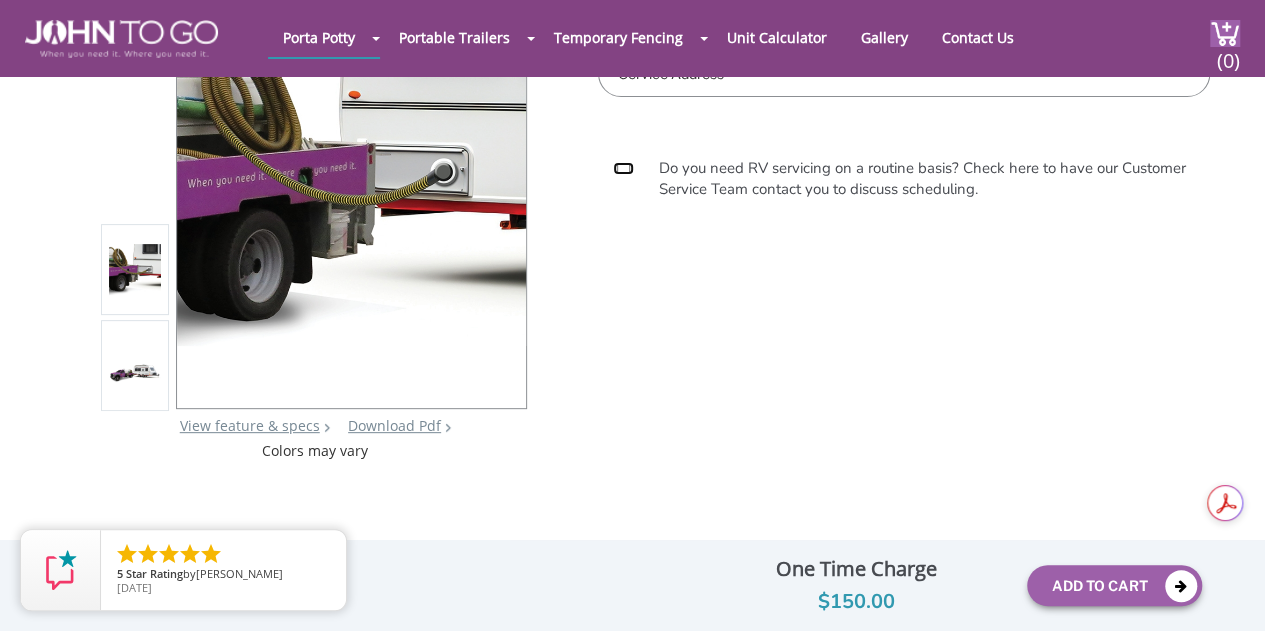 click on "Do you need RV servicing on a routine basis? Check here to have our Customer Service Team contact you to discuss scheduling." at bounding box center (623, 168) 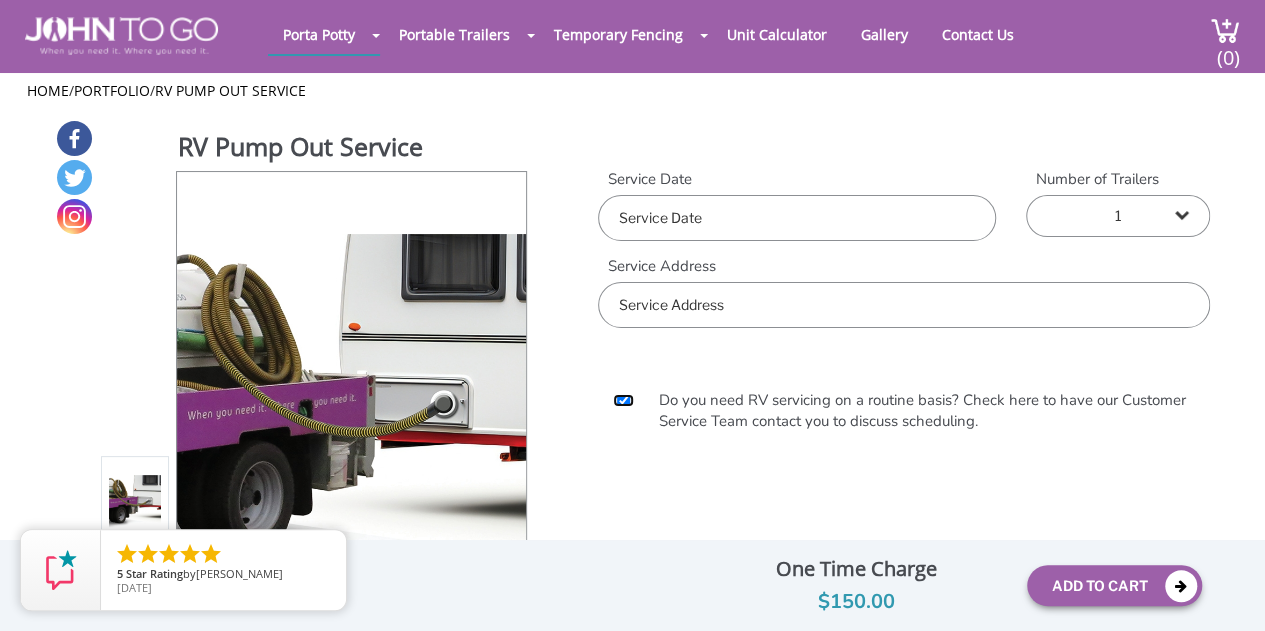 scroll, scrollTop: 0, scrollLeft: 0, axis: both 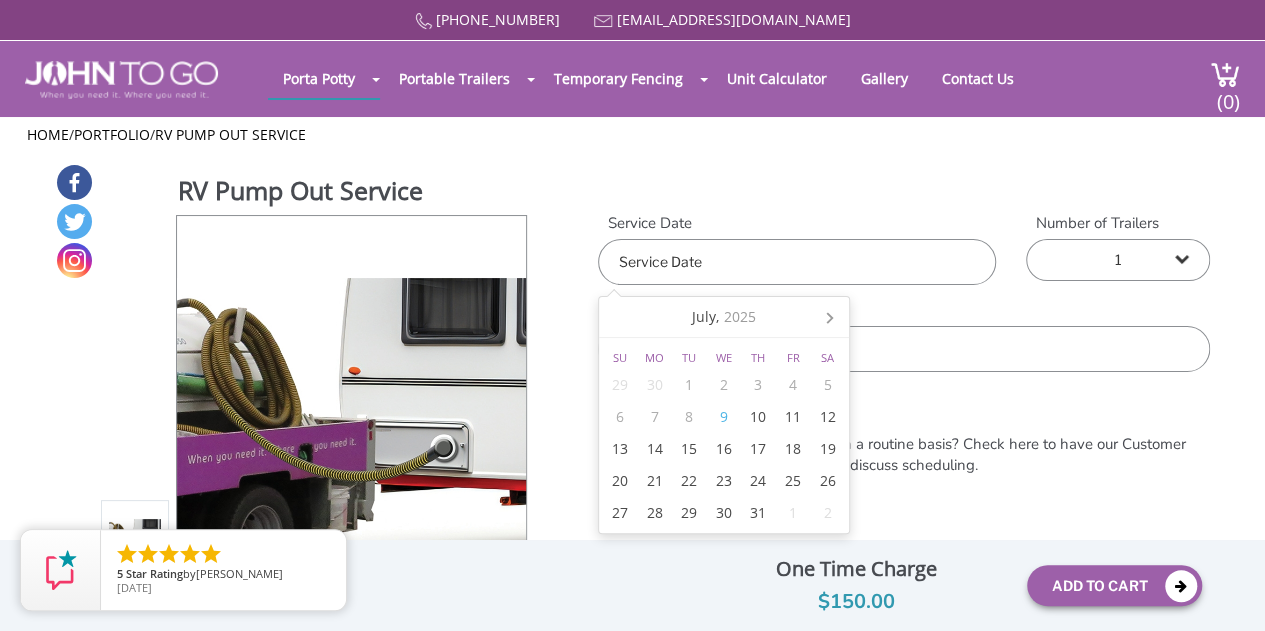 click at bounding box center [797, 262] 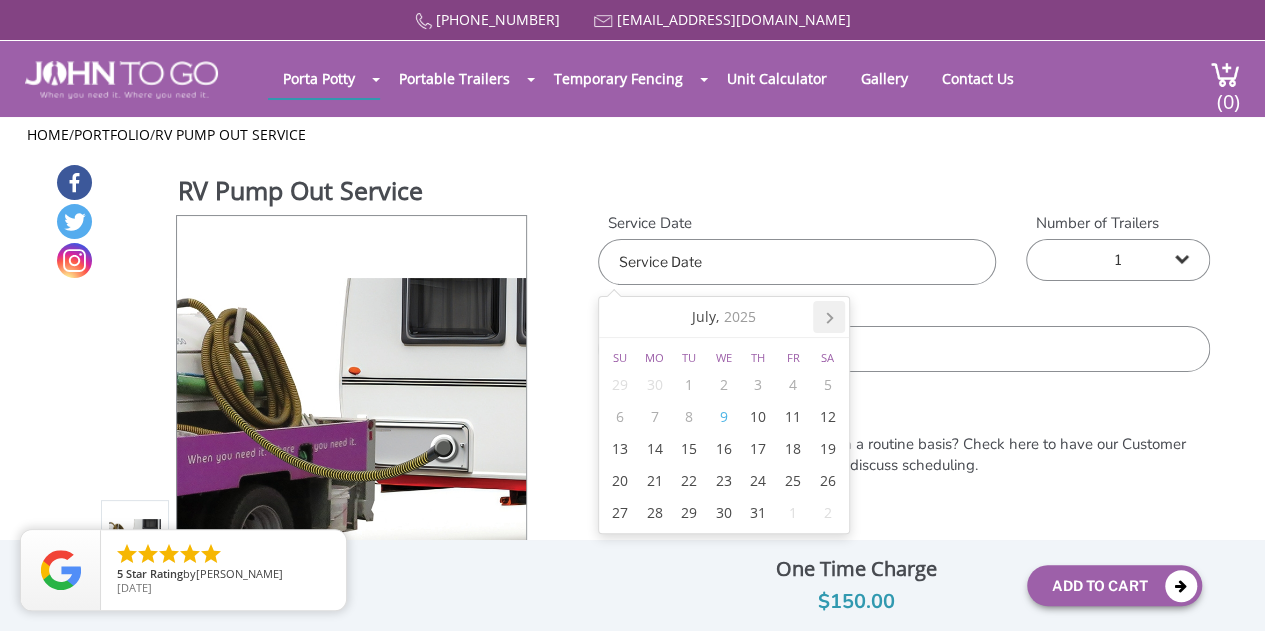 click 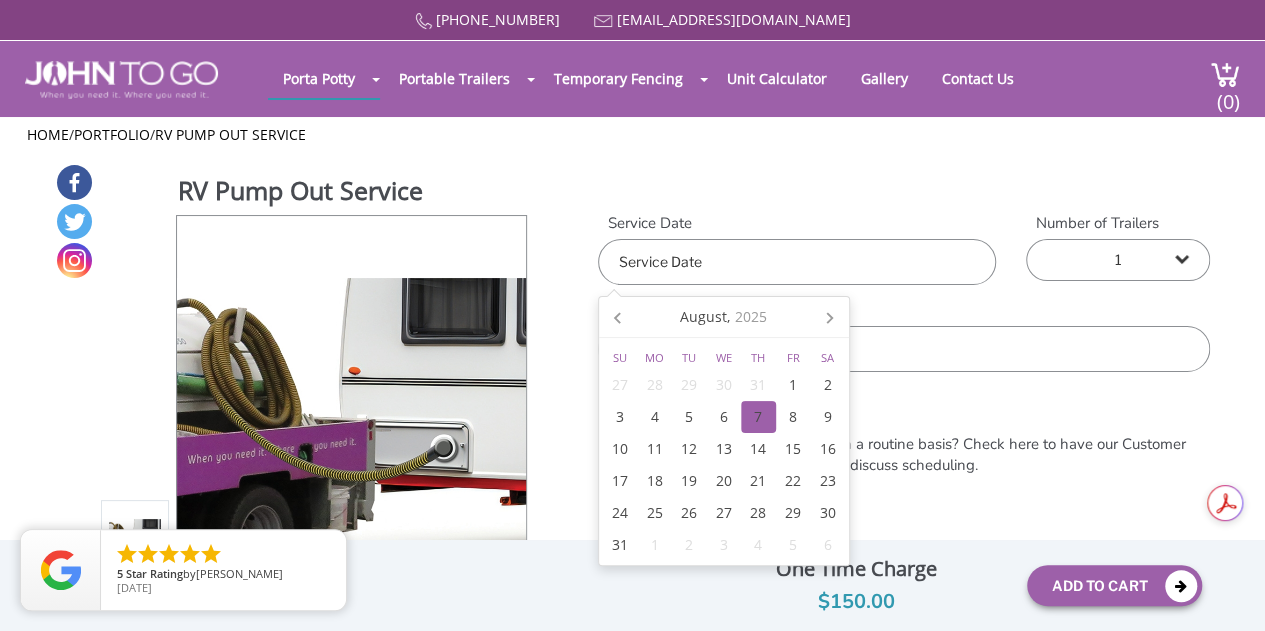 click on "7" at bounding box center [758, 417] 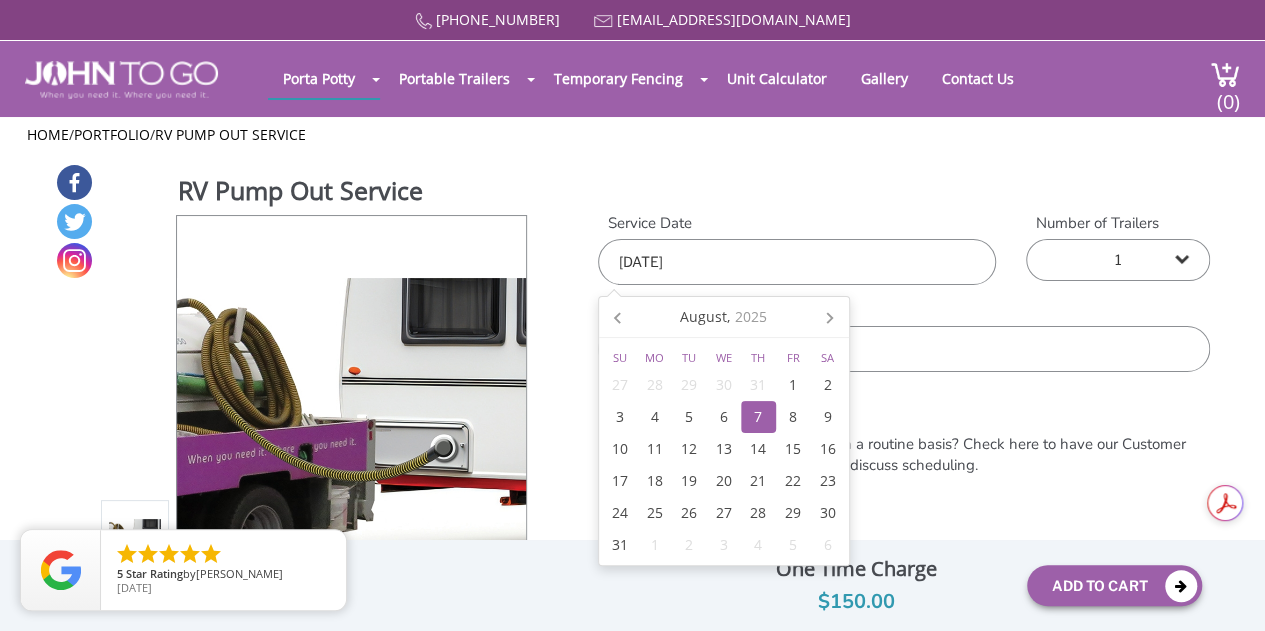 click at bounding box center [904, 349] 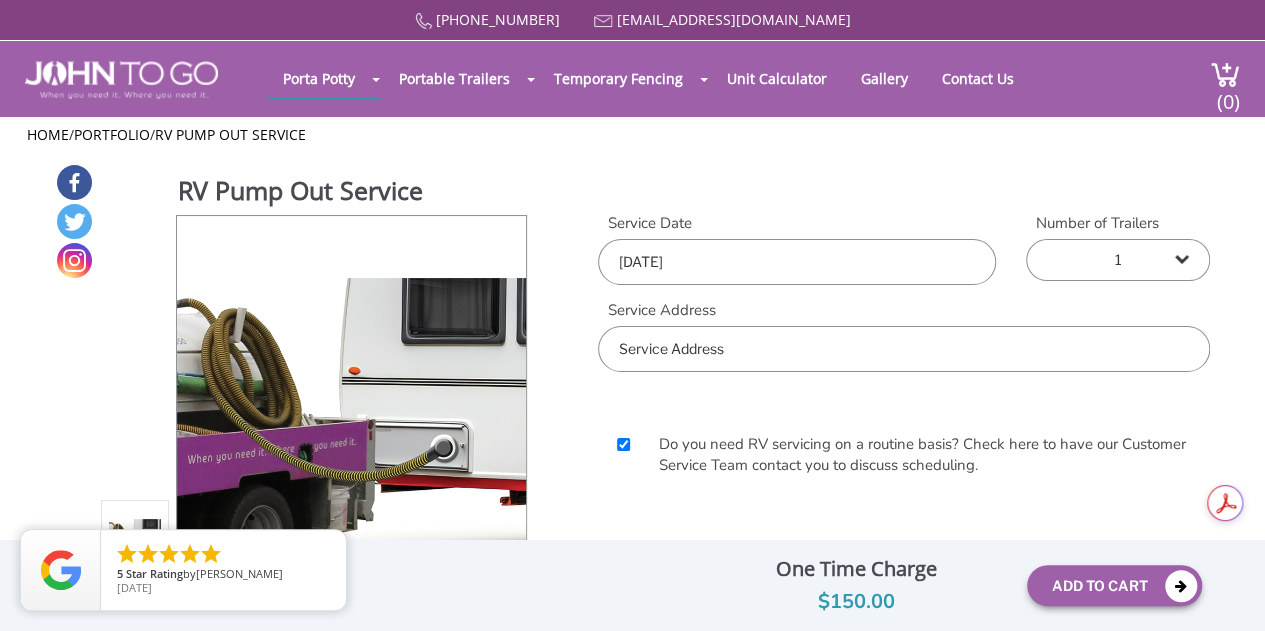 click at bounding box center [904, 349] 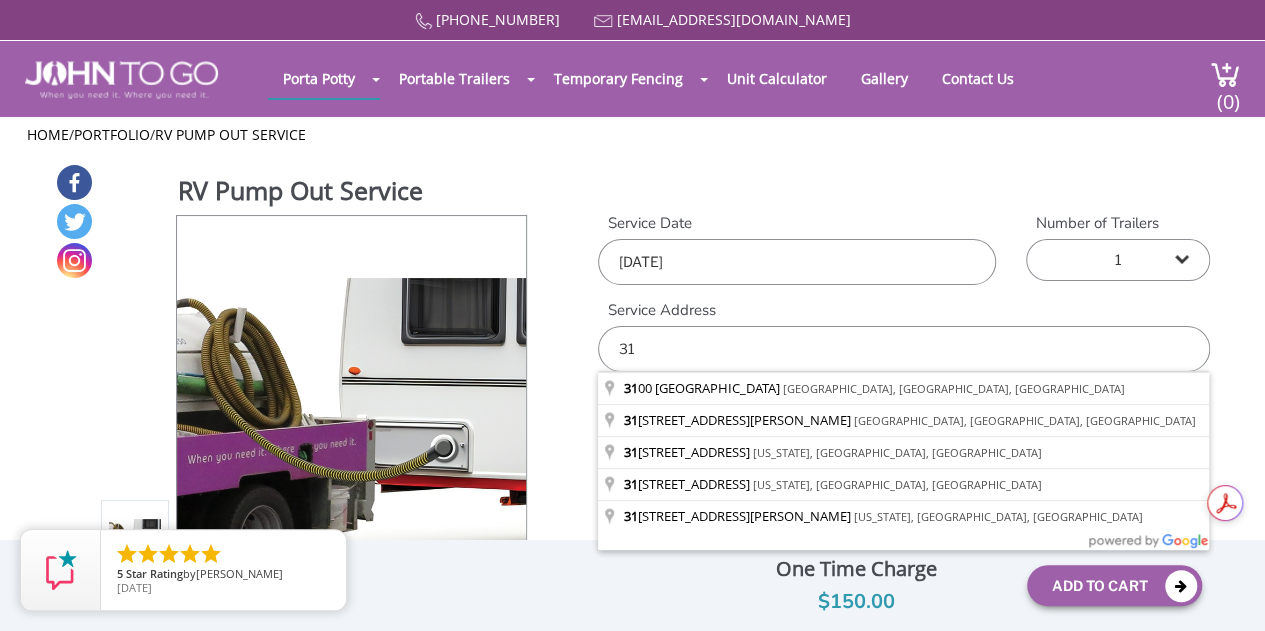 type on "3" 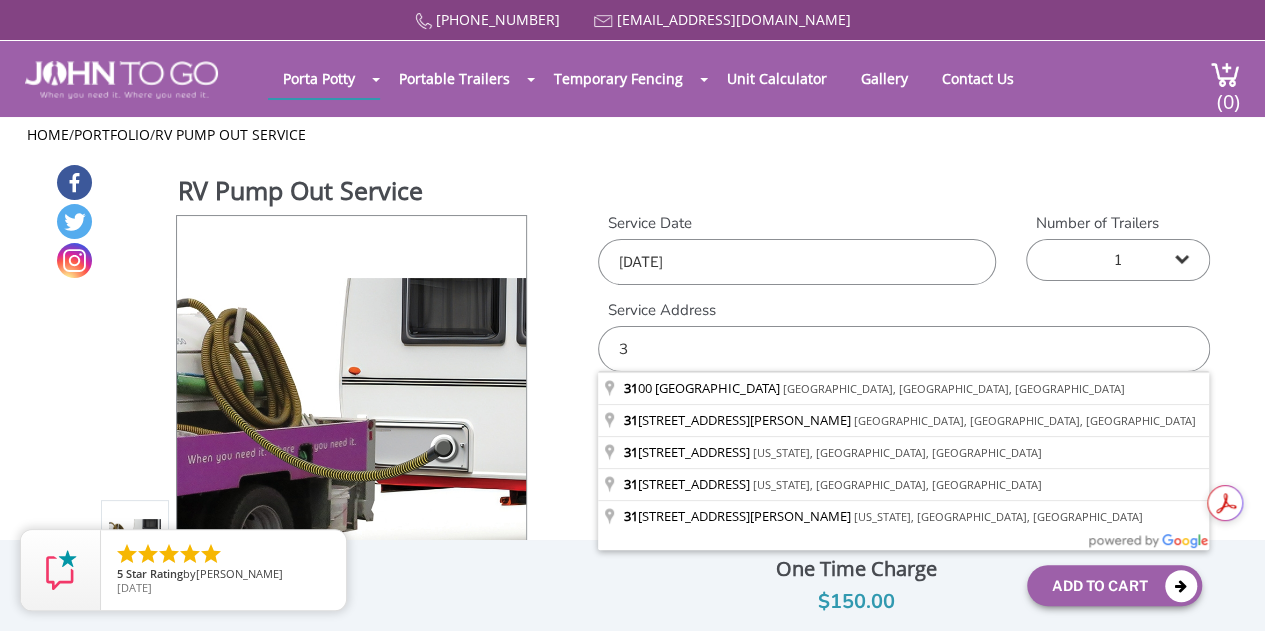 type 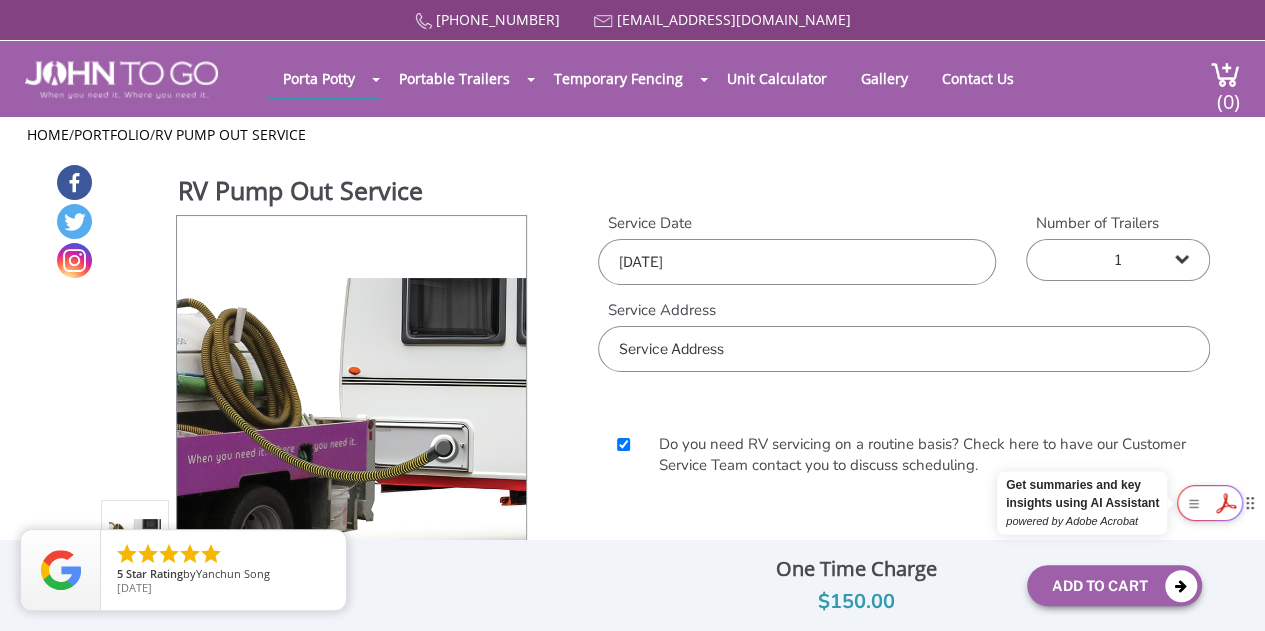click at bounding box center [1210, 503] 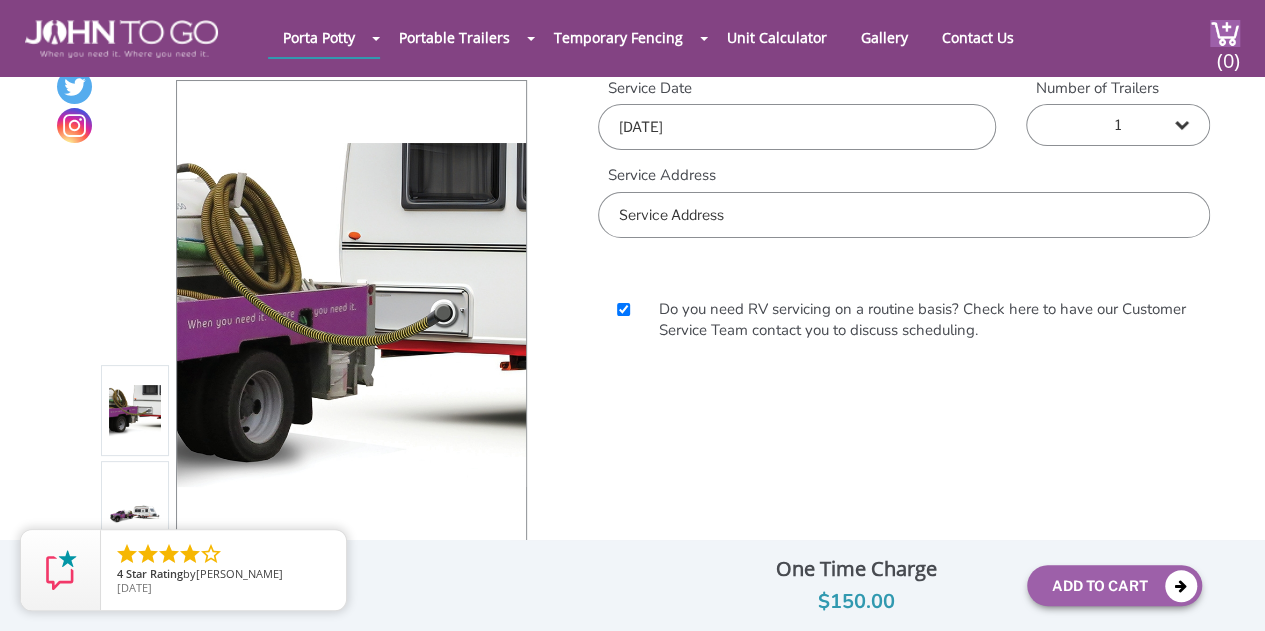 scroll, scrollTop: 0, scrollLeft: 0, axis: both 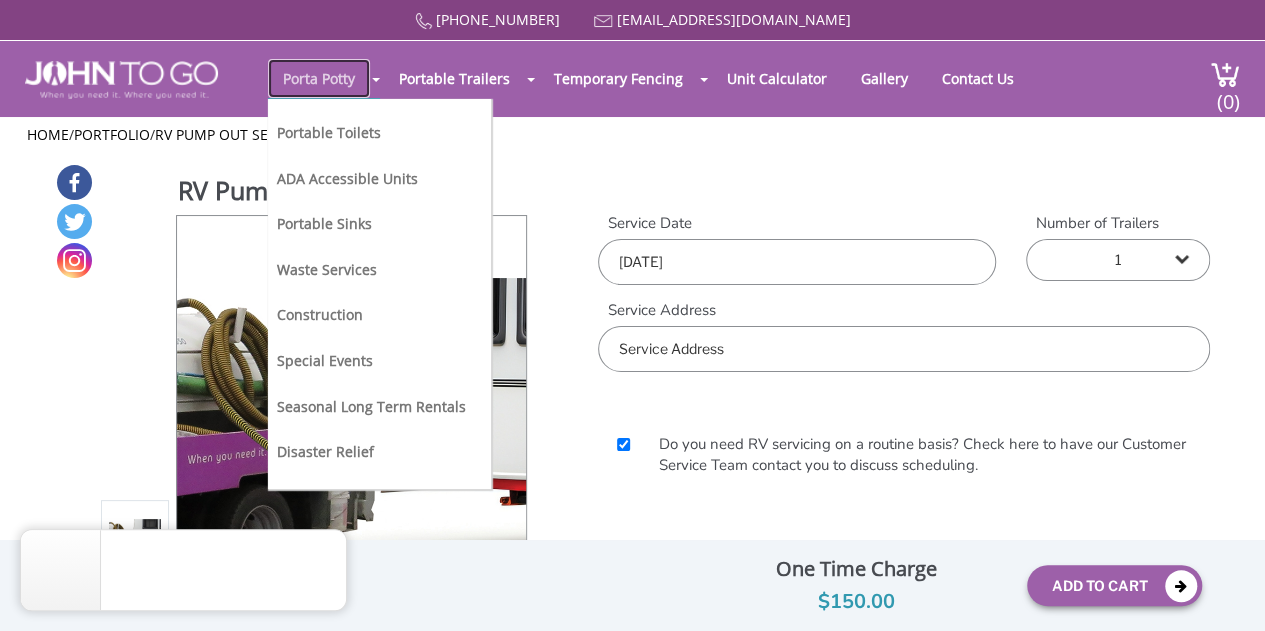 click on "Porta Potty" at bounding box center [319, 78] 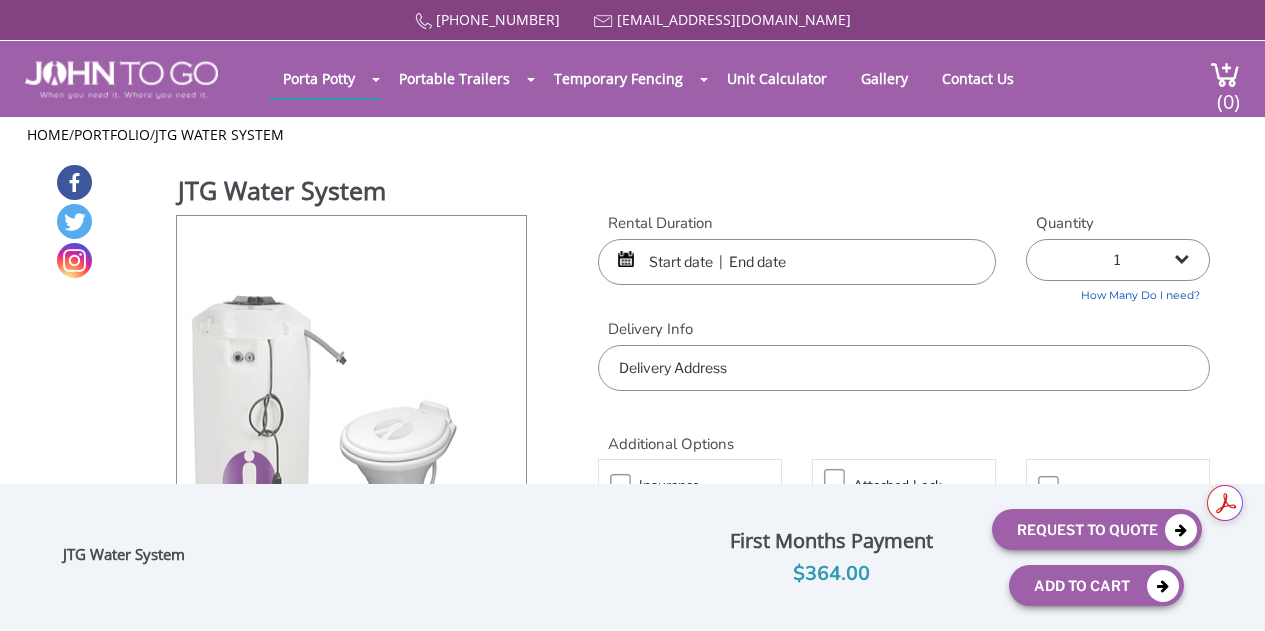 scroll, scrollTop: 0, scrollLeft: 0, axis: both 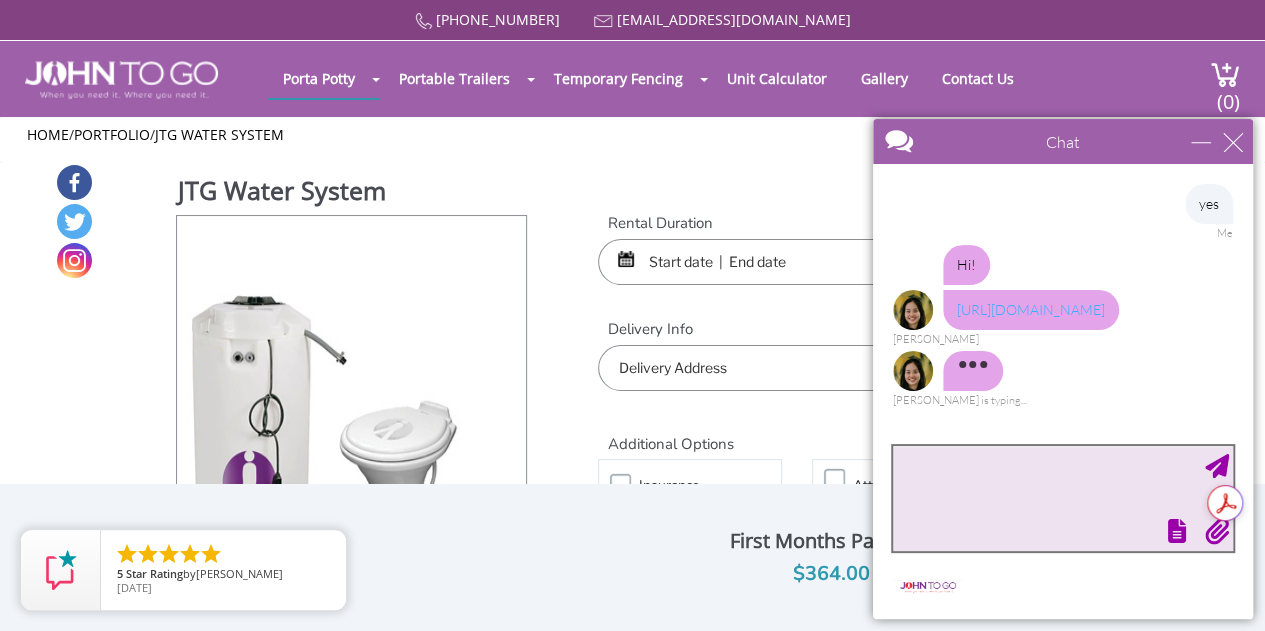 click at bounding box center [1063, 498] 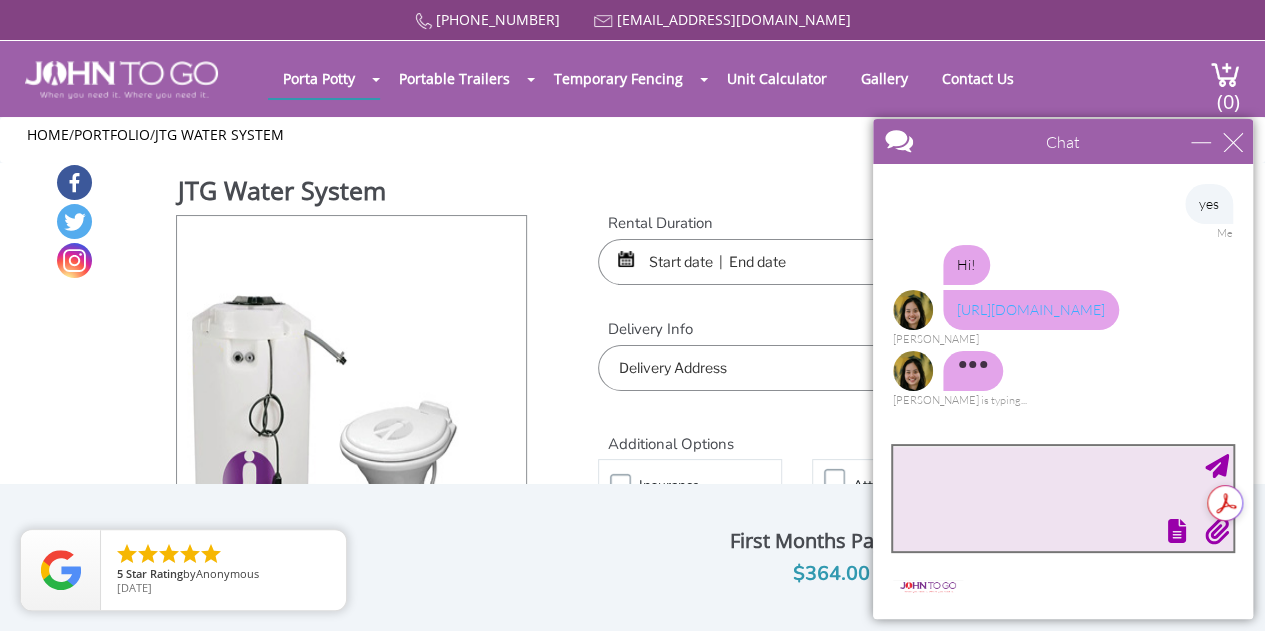 click at bounding box center (1063, 498) 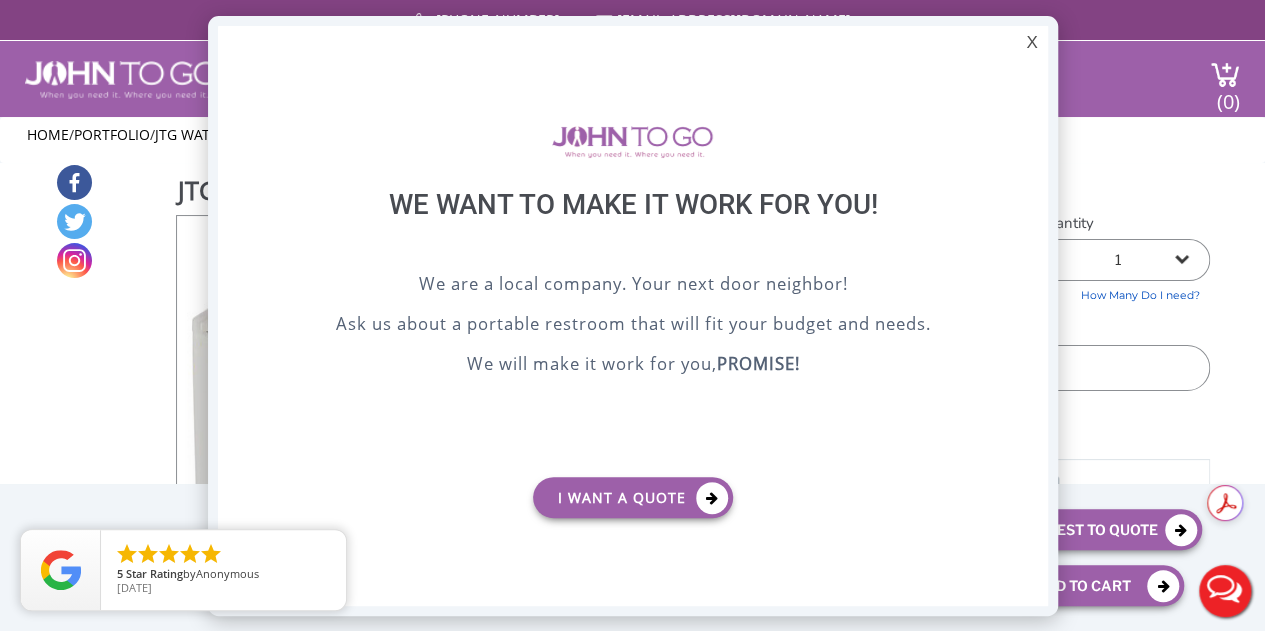 scroll, scrollTop: 0, scrollLeft: 0, axis: both 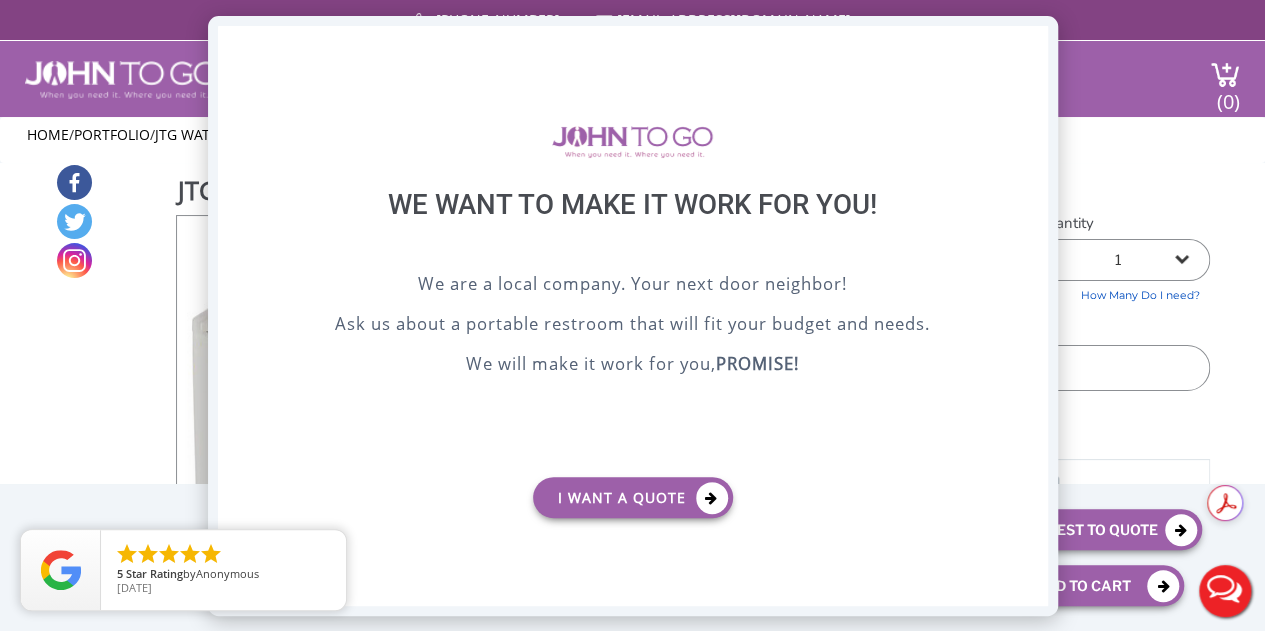 click on "X" at bounding box center (1031, 43) 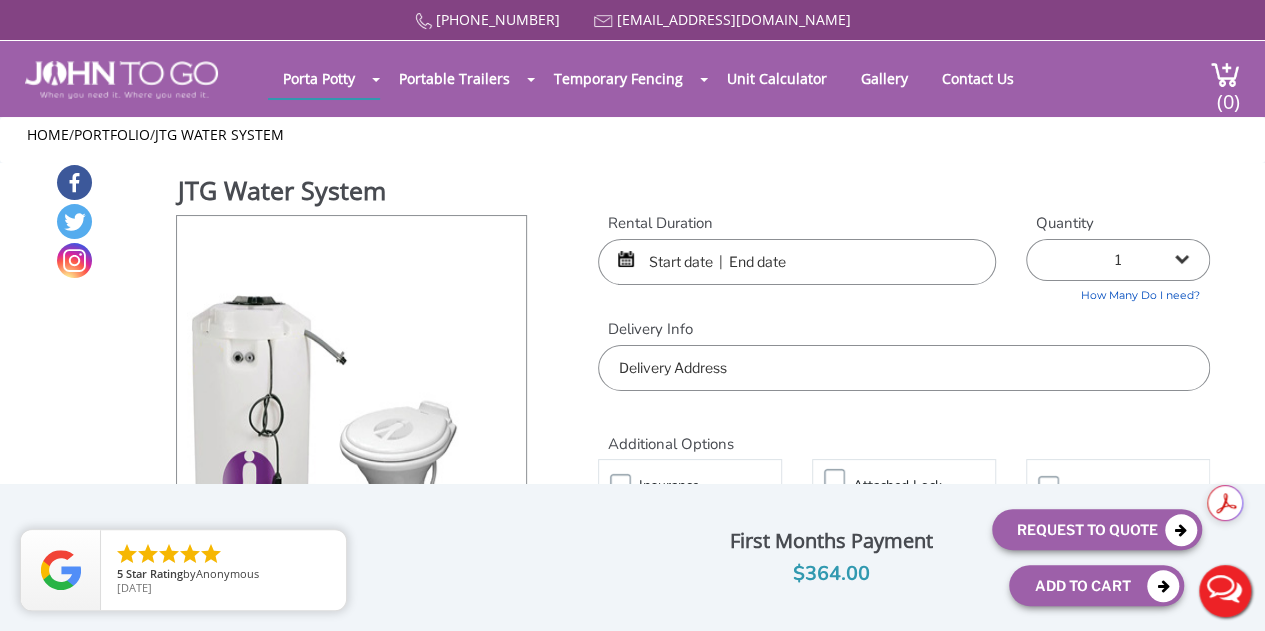 click on "Live Chat" at bounding box center [1225, 591] 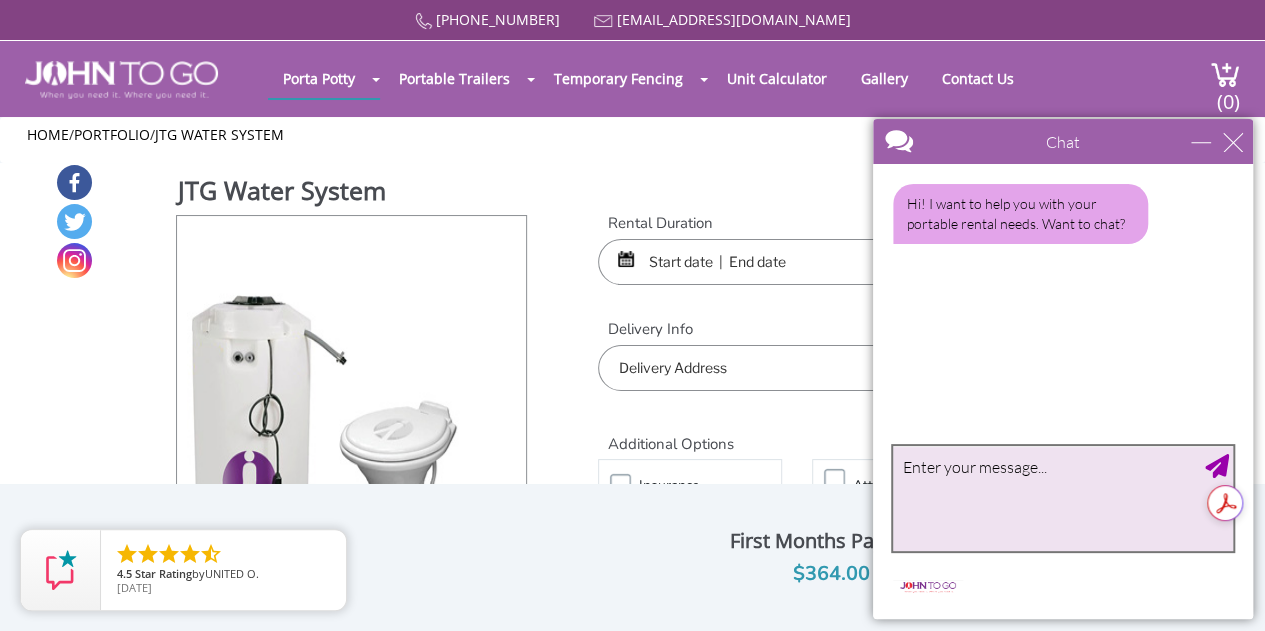 click at bounding box center (1063, 498) 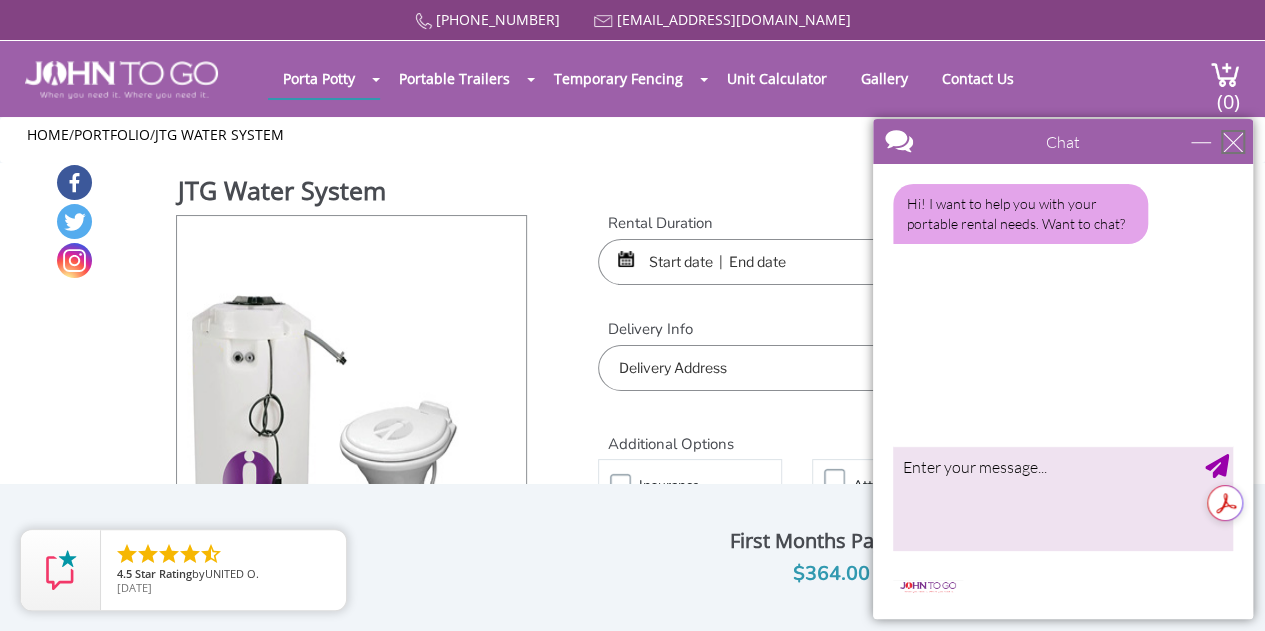 click at bounding box center [1233, 142] 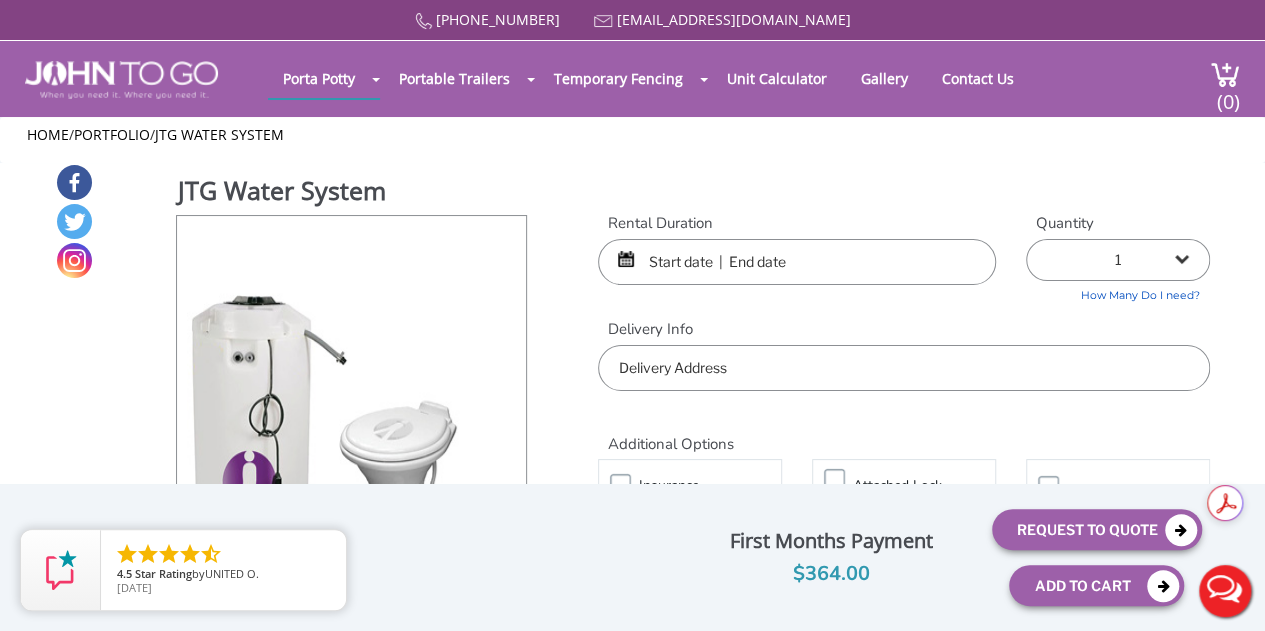 scroll, scrollTop: 0, scrollLeft: 0, axis: both 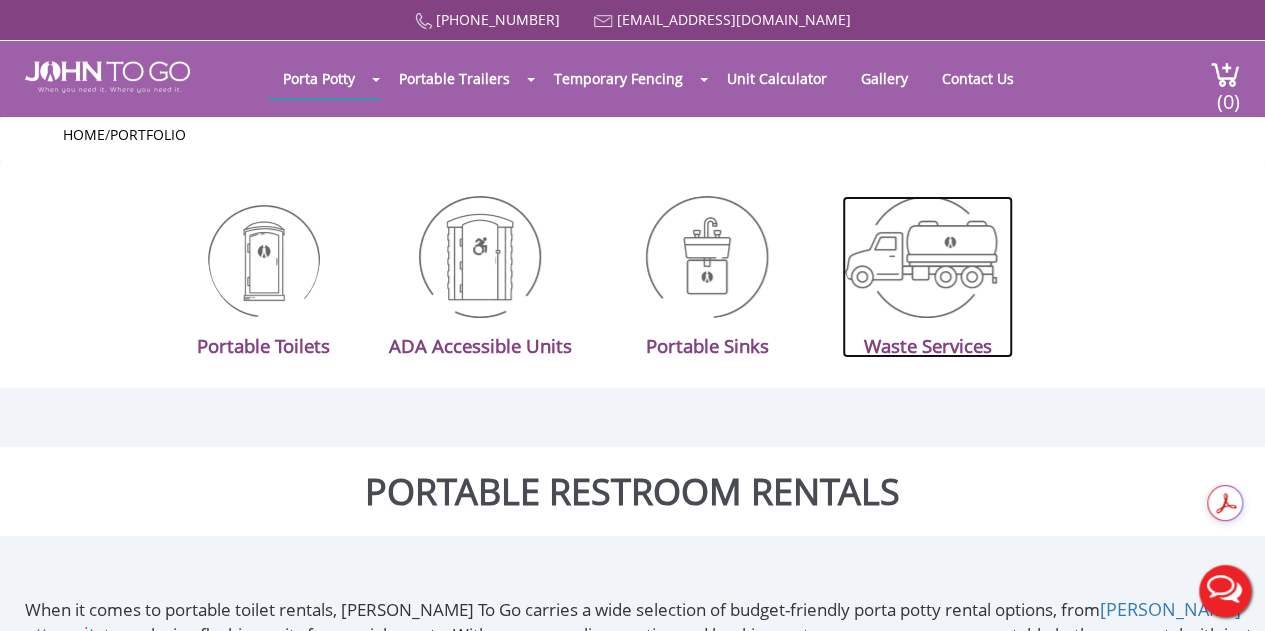 click at bounding box center (927, 257) 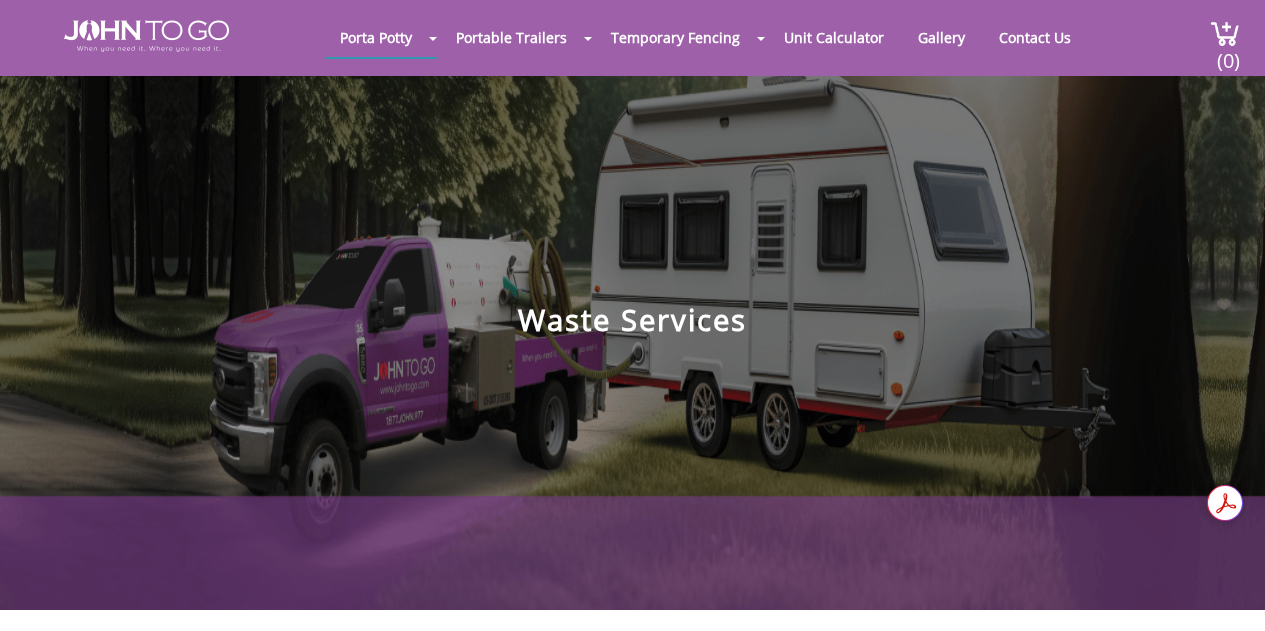 scroll, scrollTop: 0, scrollLeft: 0, axis: both 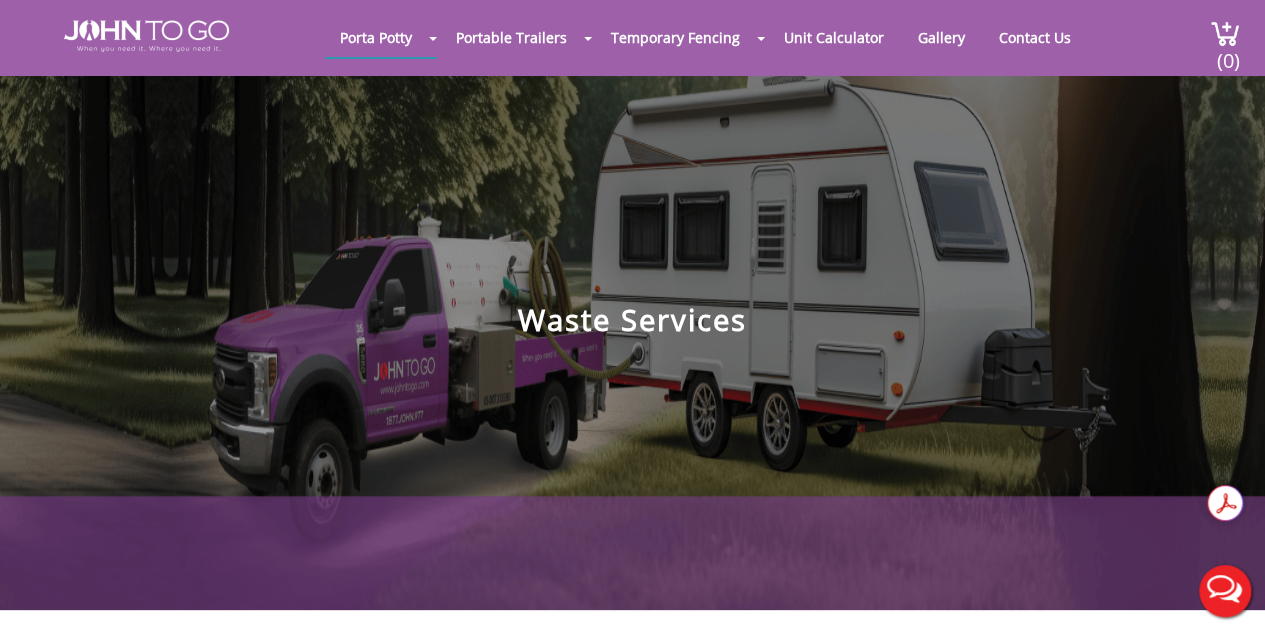 drag, startPoint x: 1215, startPoint y: 597, endPoint x: 143, endPoint y: 329, distance: 1104.9923 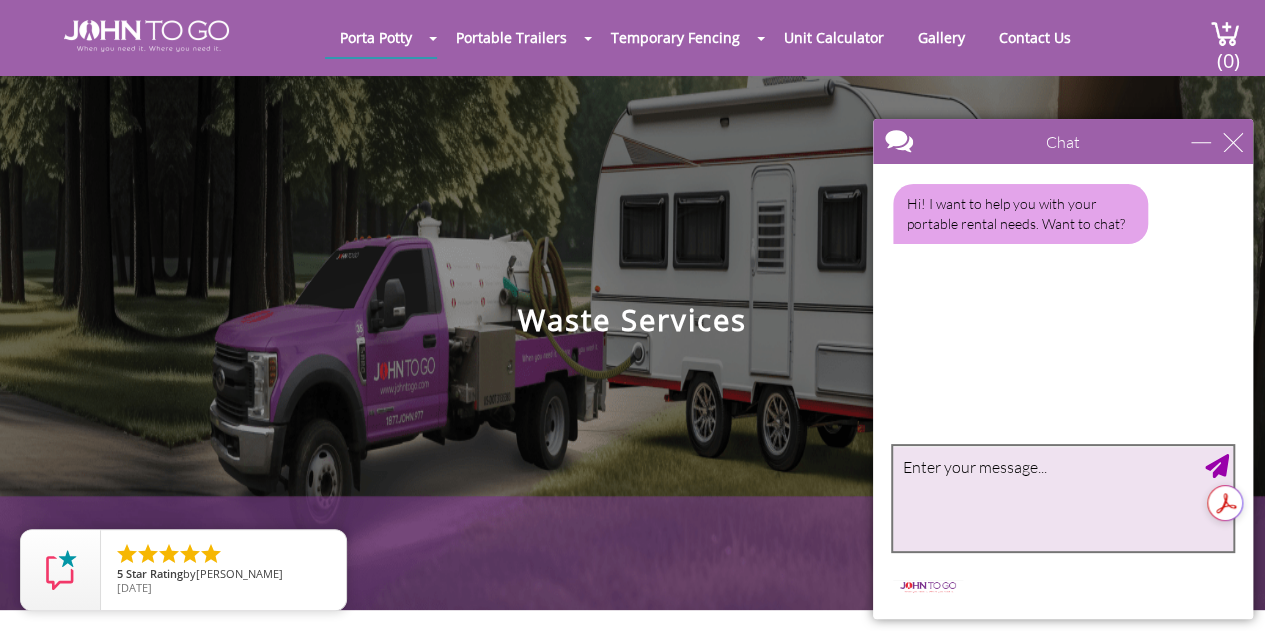 click at bounding box center (1063, 498) 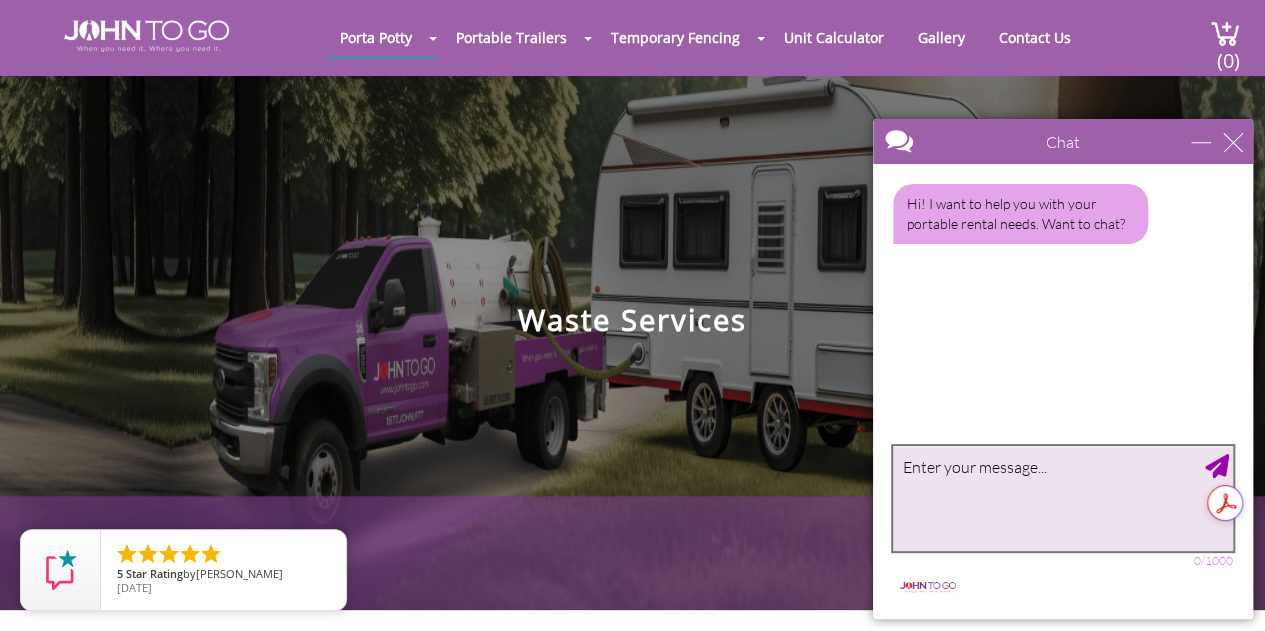type on "I" 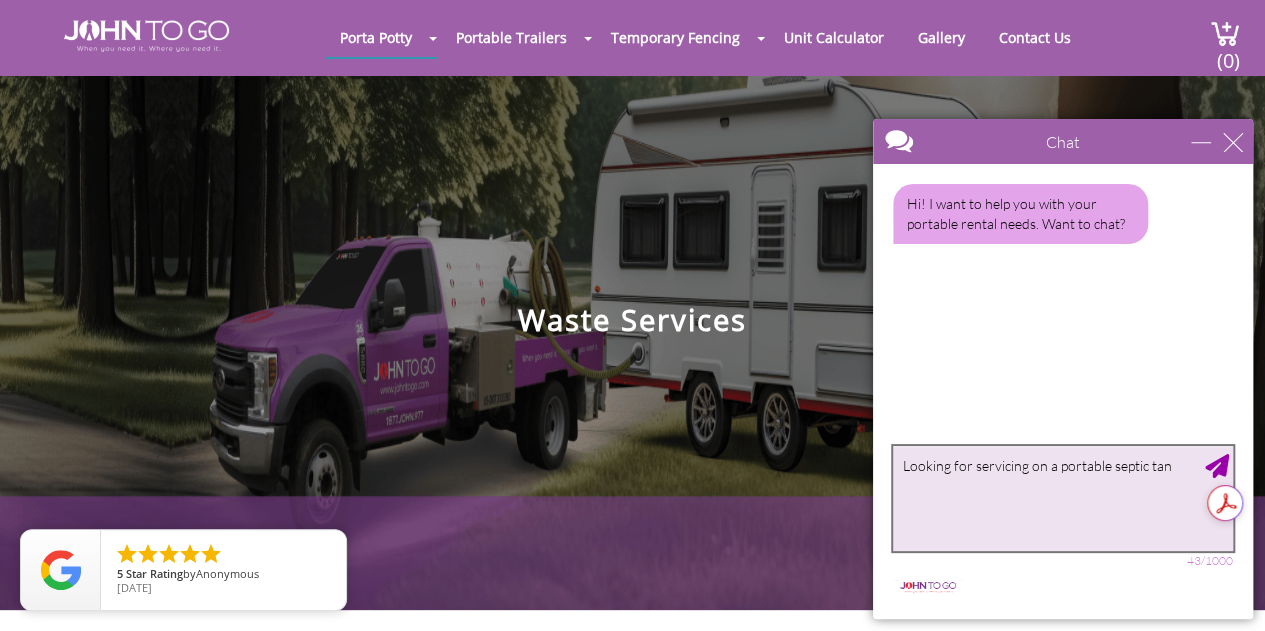 type on "Looking for servicing on a portable septic tank" 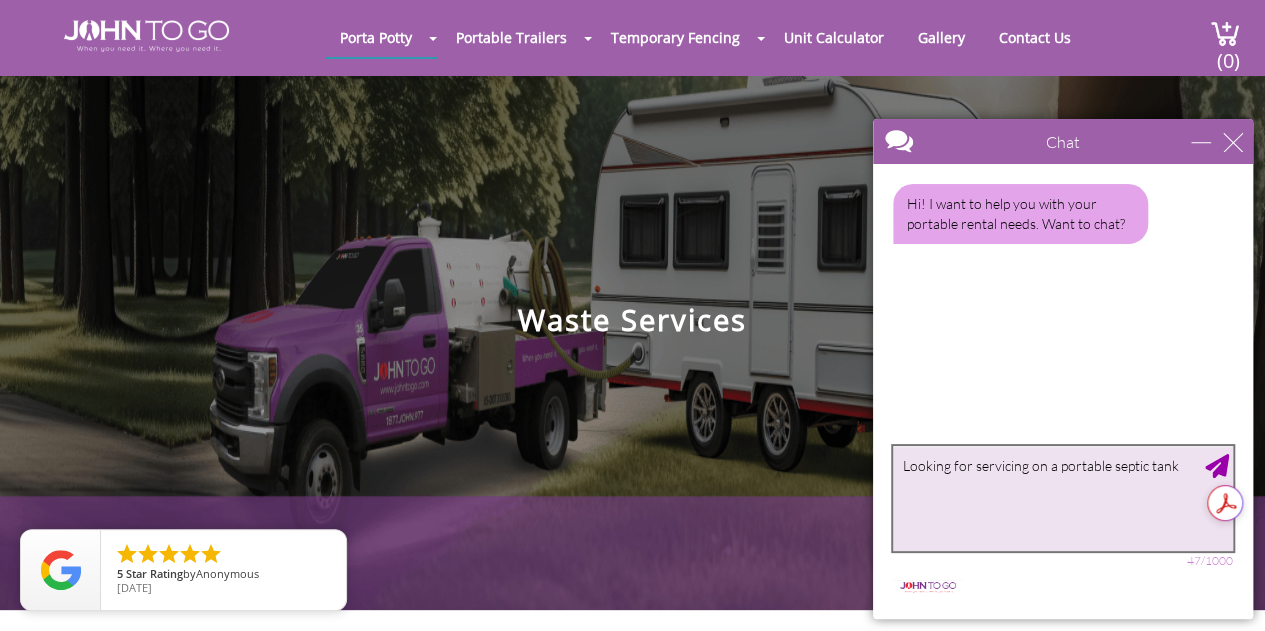 type 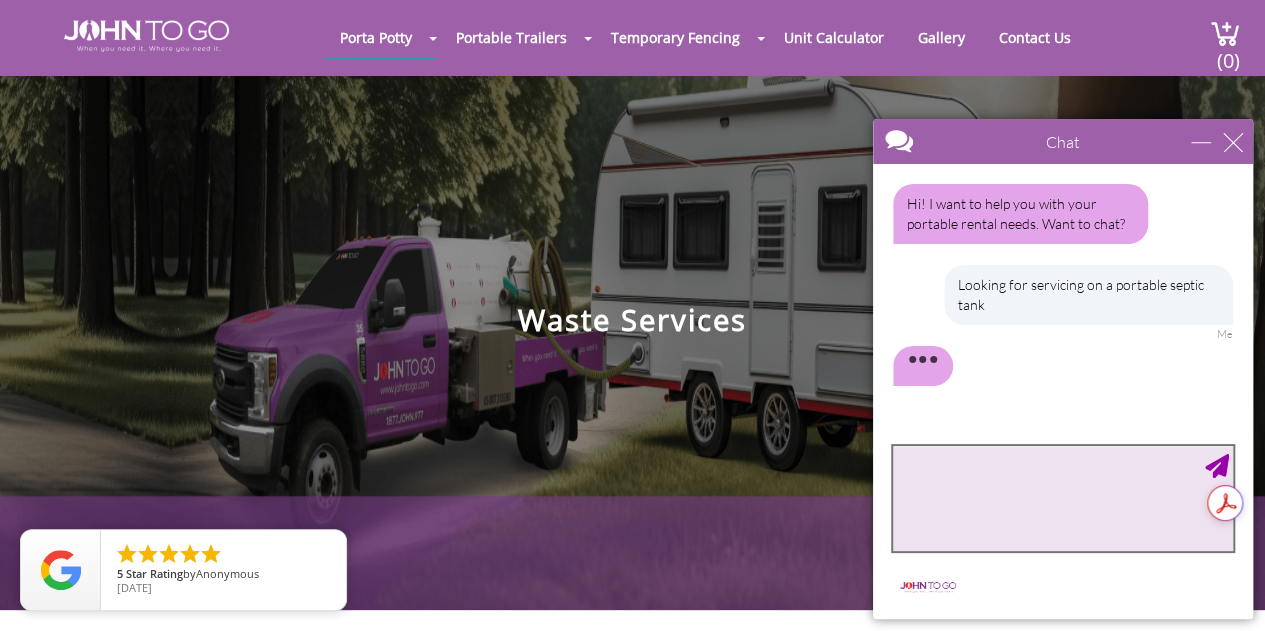 click at bounding box center (1063, 498) 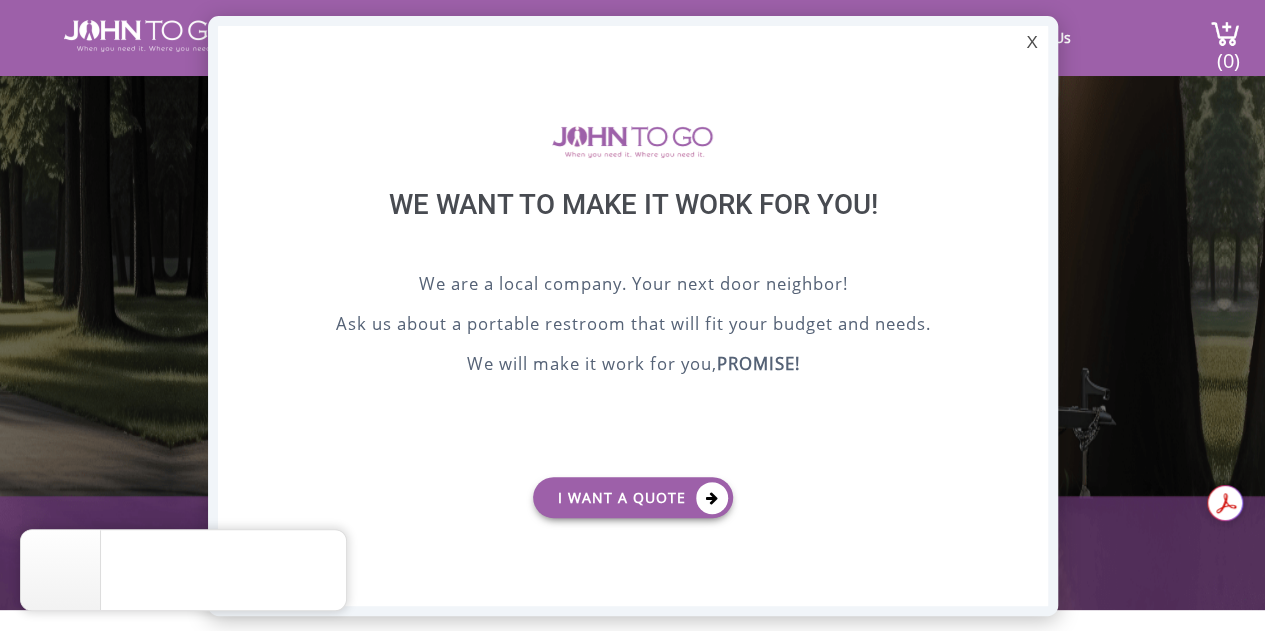 scroll, scrollTop: 0, scrollLeft: 0, axis: both 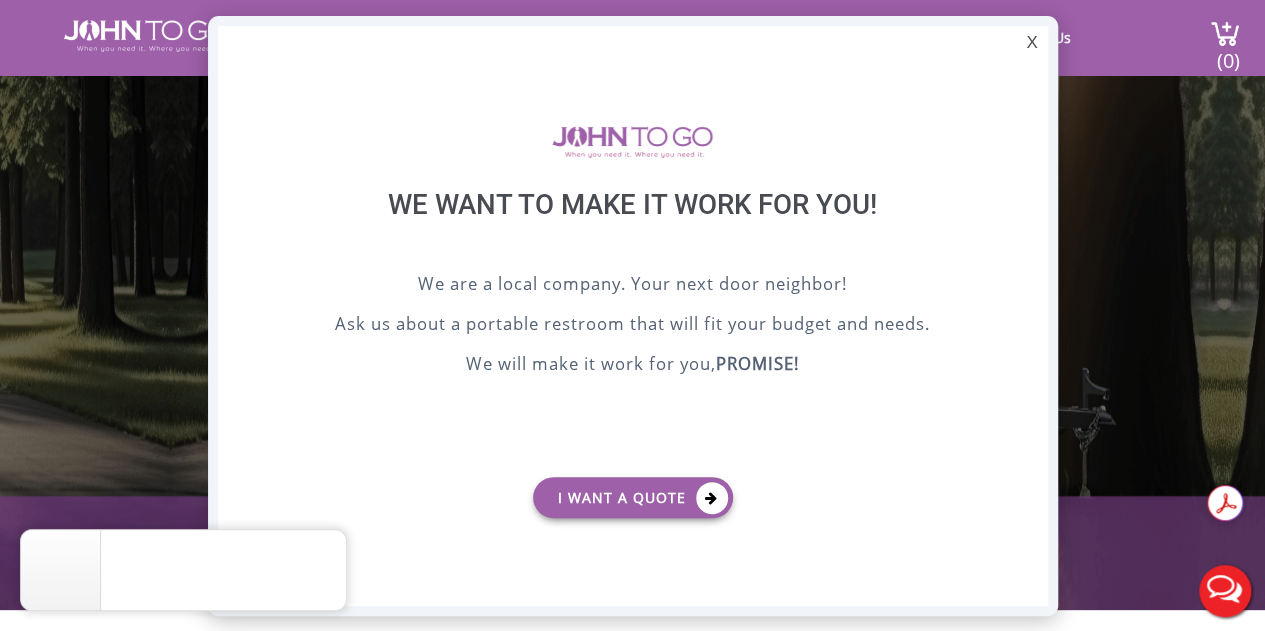 click on "Live Chat" at bounding box center [1225, 591] 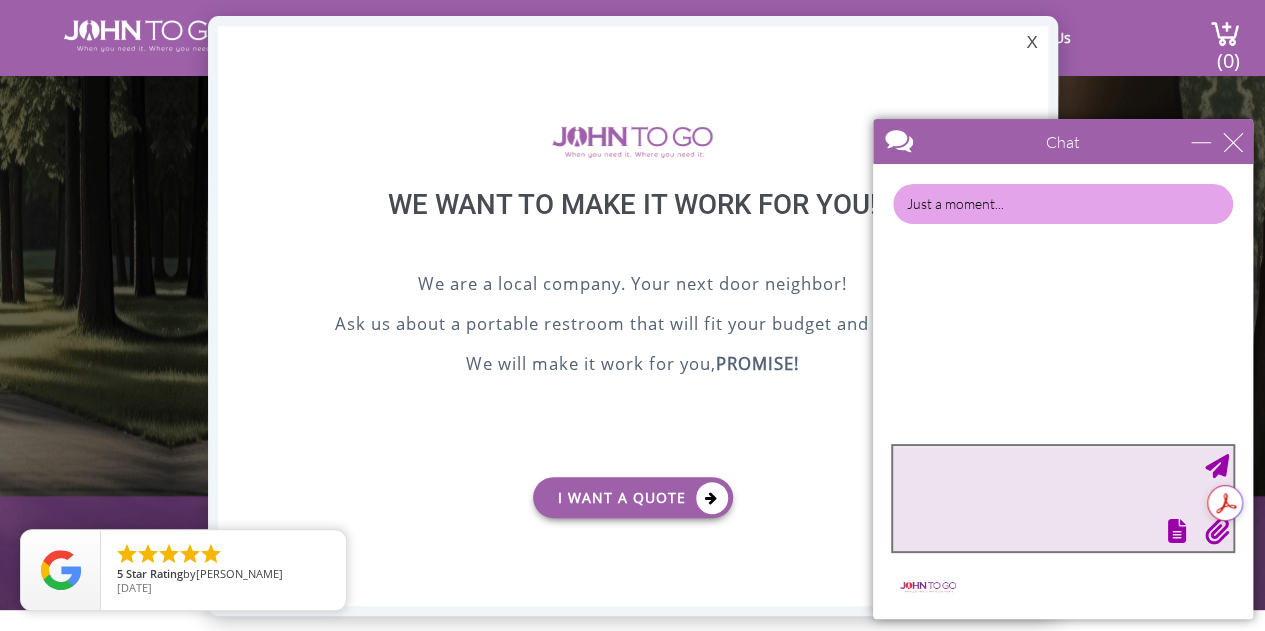 click at bounding box center (1063, 498) 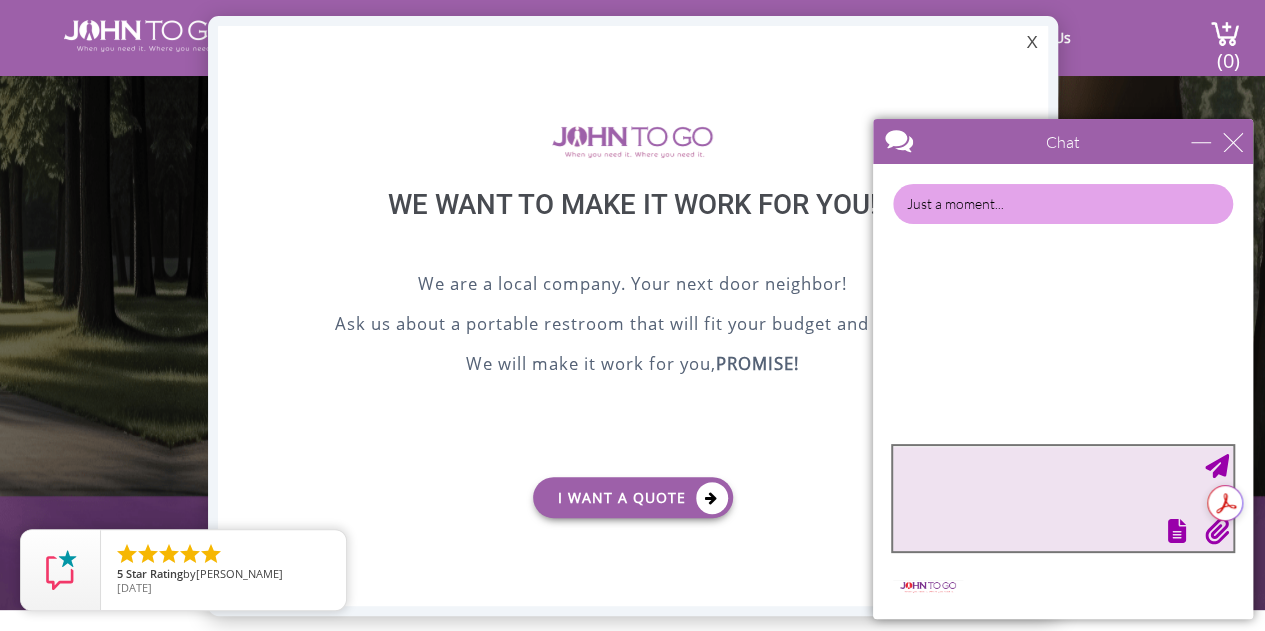 click at bounding box center (1063, 498) 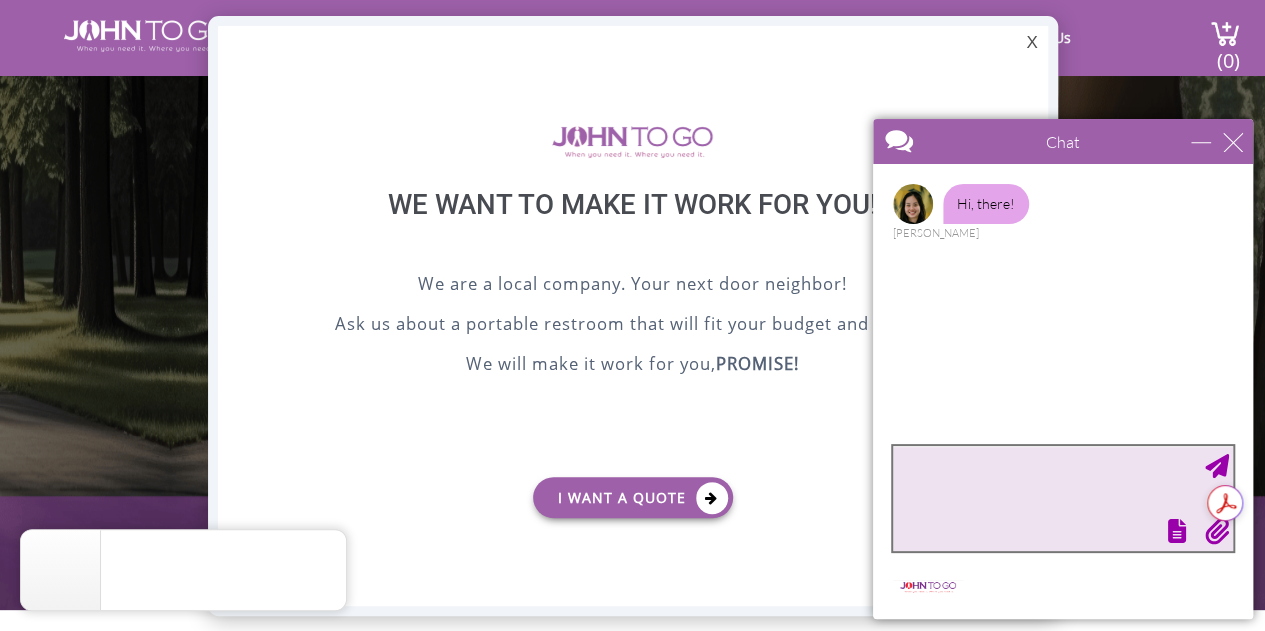 click at bounding box center (1063, 498) 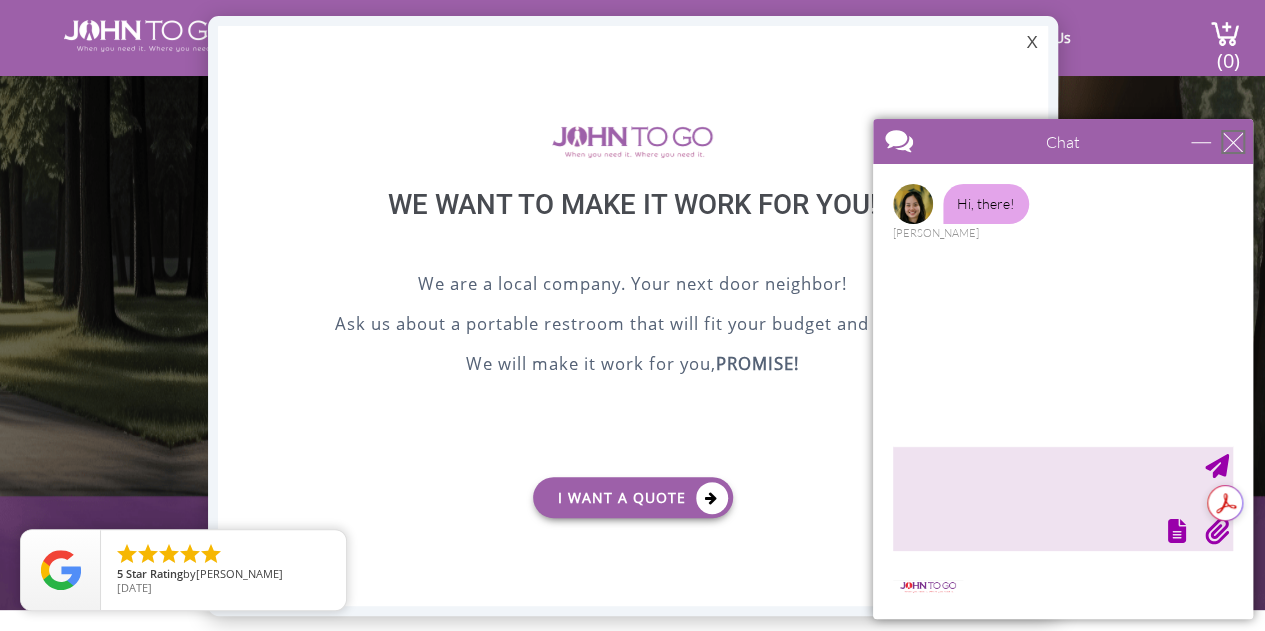 click at bounding box center (1233, 142) 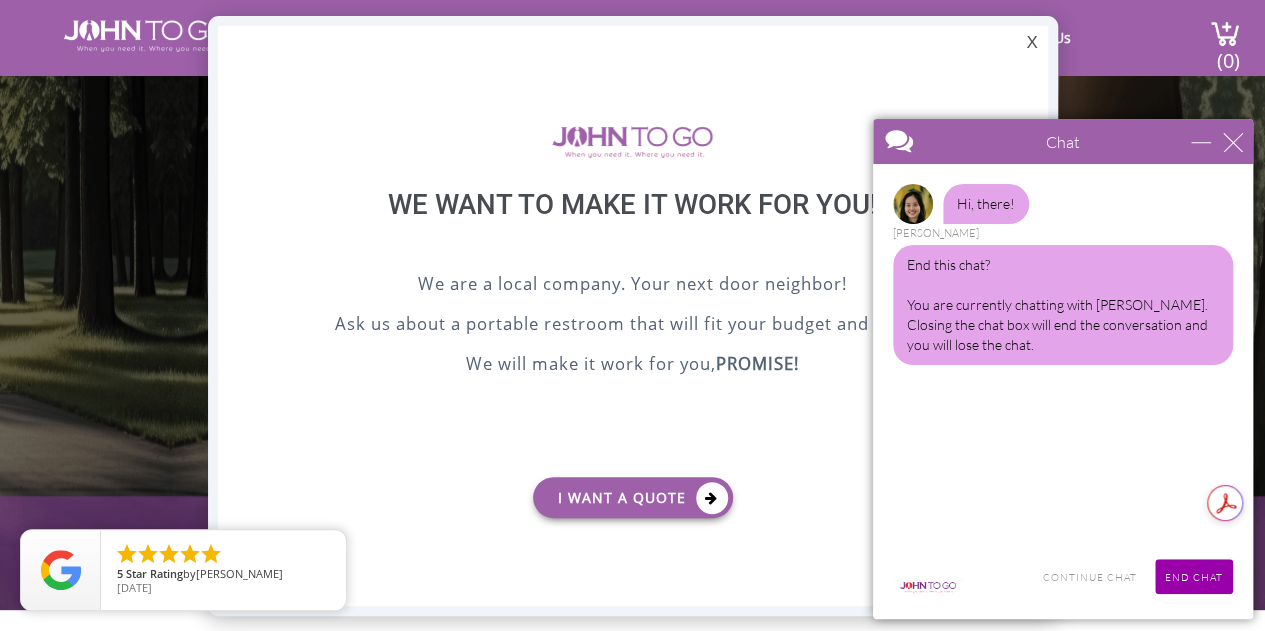 click on "End this chat? You are currently chatting with [PERSON_NAME]. Closing the chat box will end the conversation and you will lose the chat." at bounding box center (1063, 305) 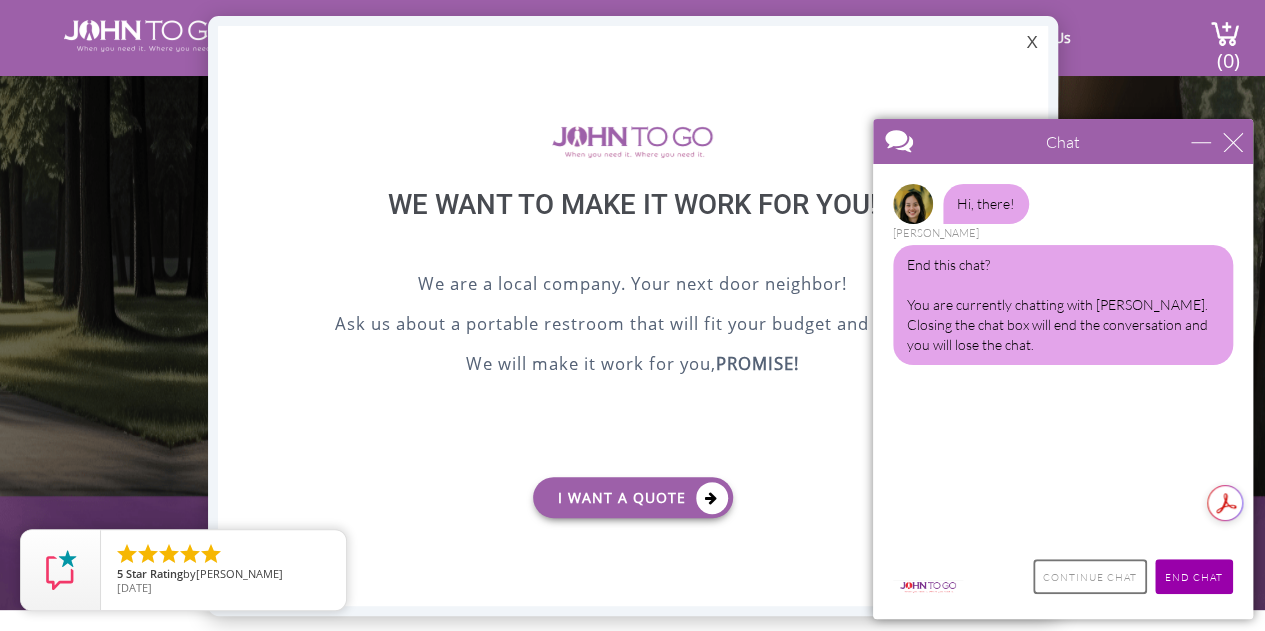 click on "Continue Chat" at bounding box center (1090, 576) 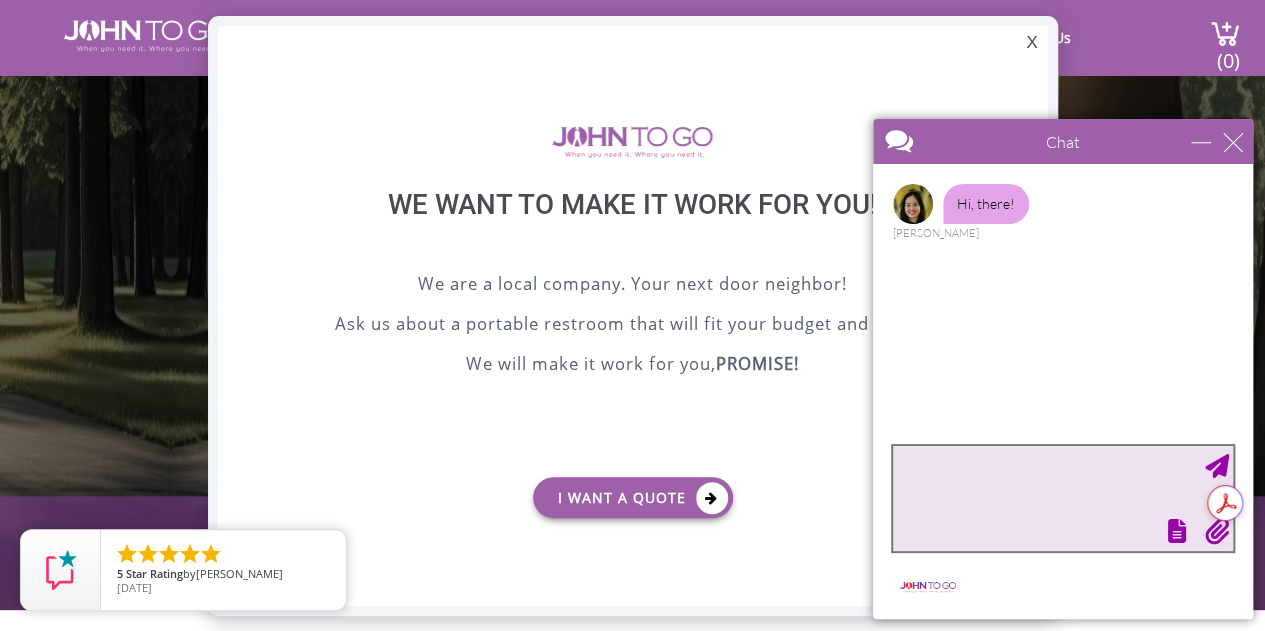 click at bounding box center (1063, 498) 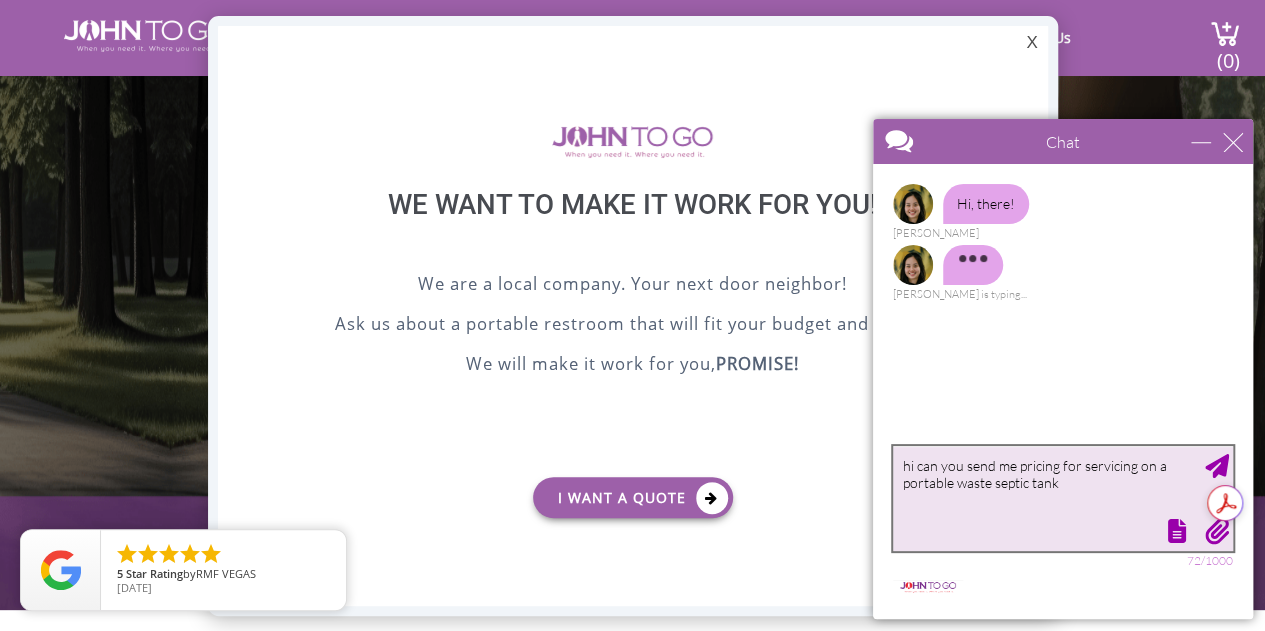 type on "hi can you send me pricing for servicing on a portable waste septic tank?" 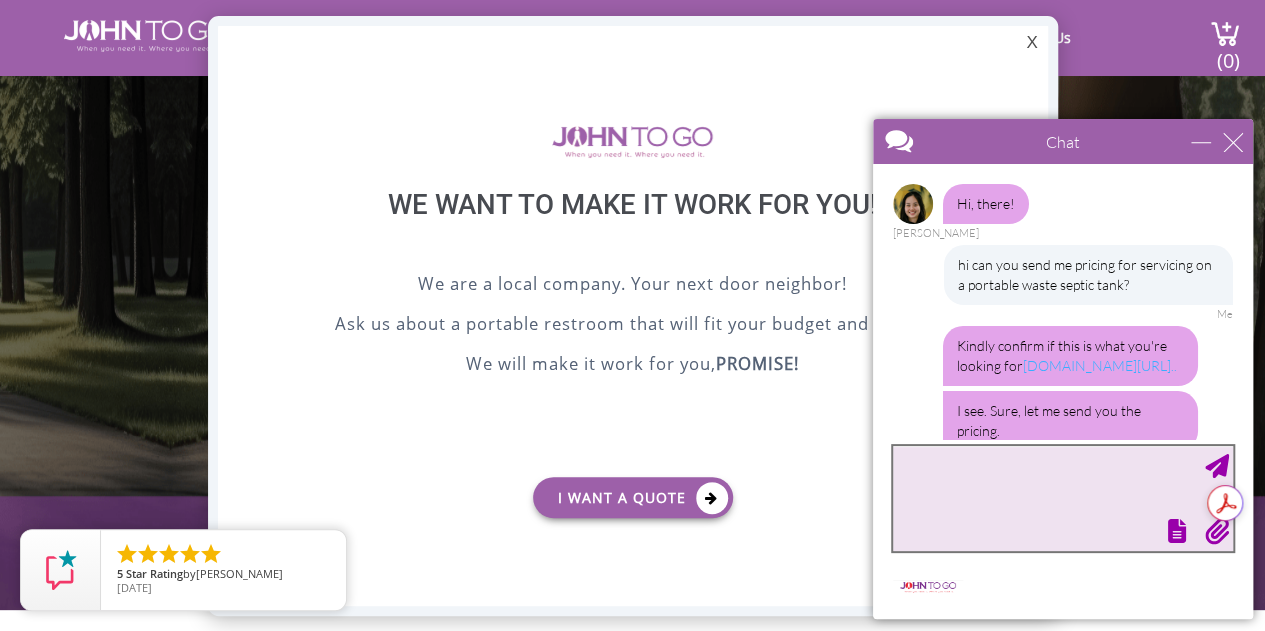 scroll, scrollTop: 117, scrollLeft: 0, axis: vertical 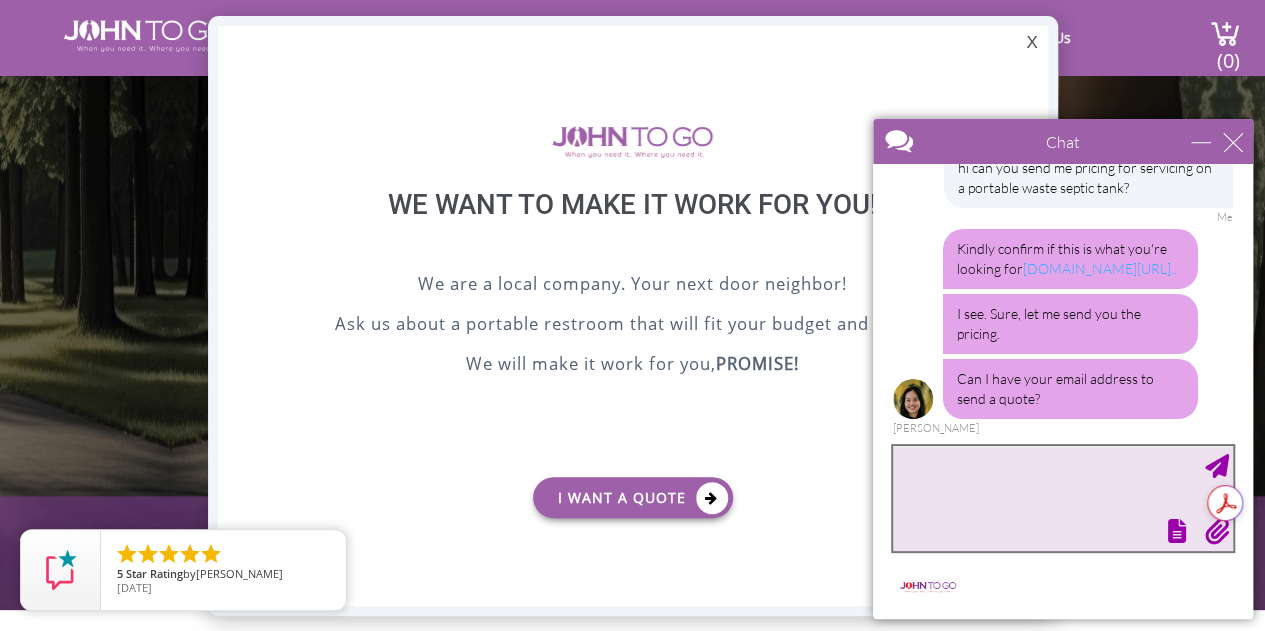 click at bounding box center (1063, 498) 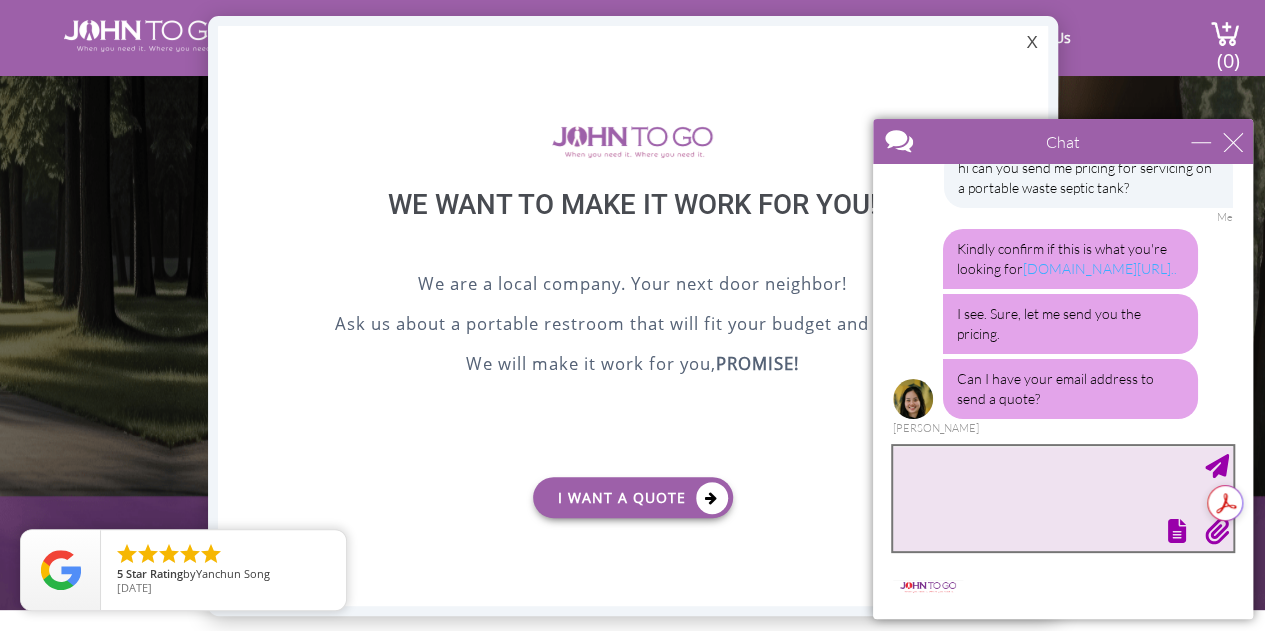 click at bounding box center [1063, 498] 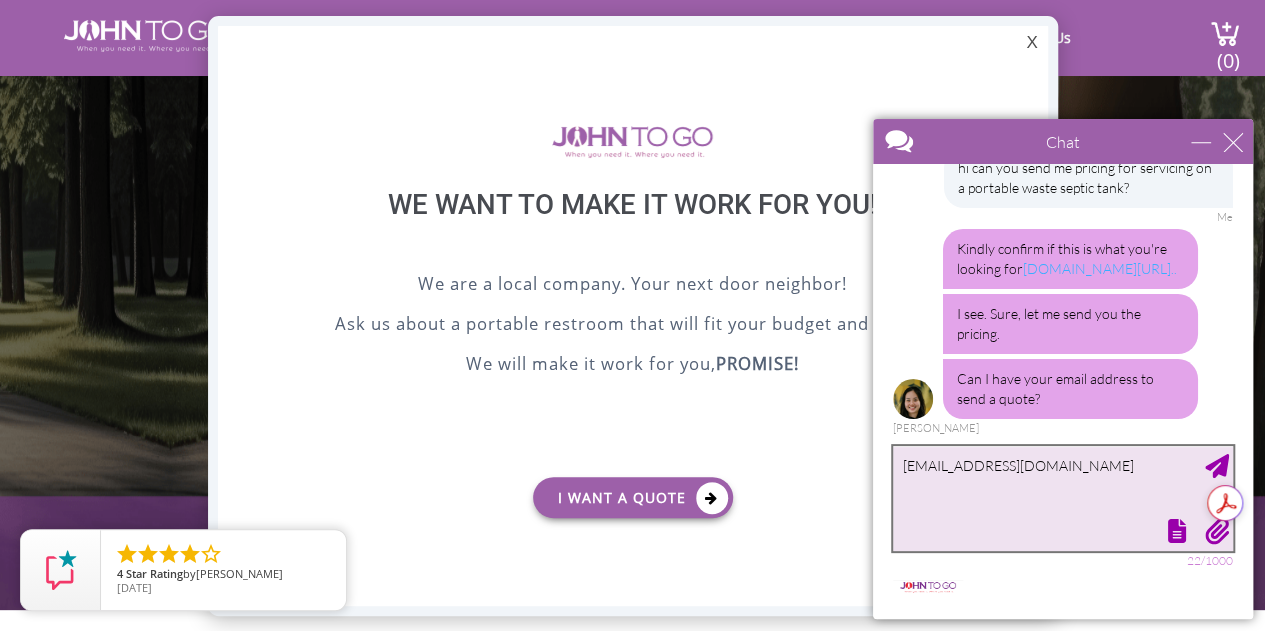 type on "[EMAIL_ADDRESS][DOMAIN_NAME]" 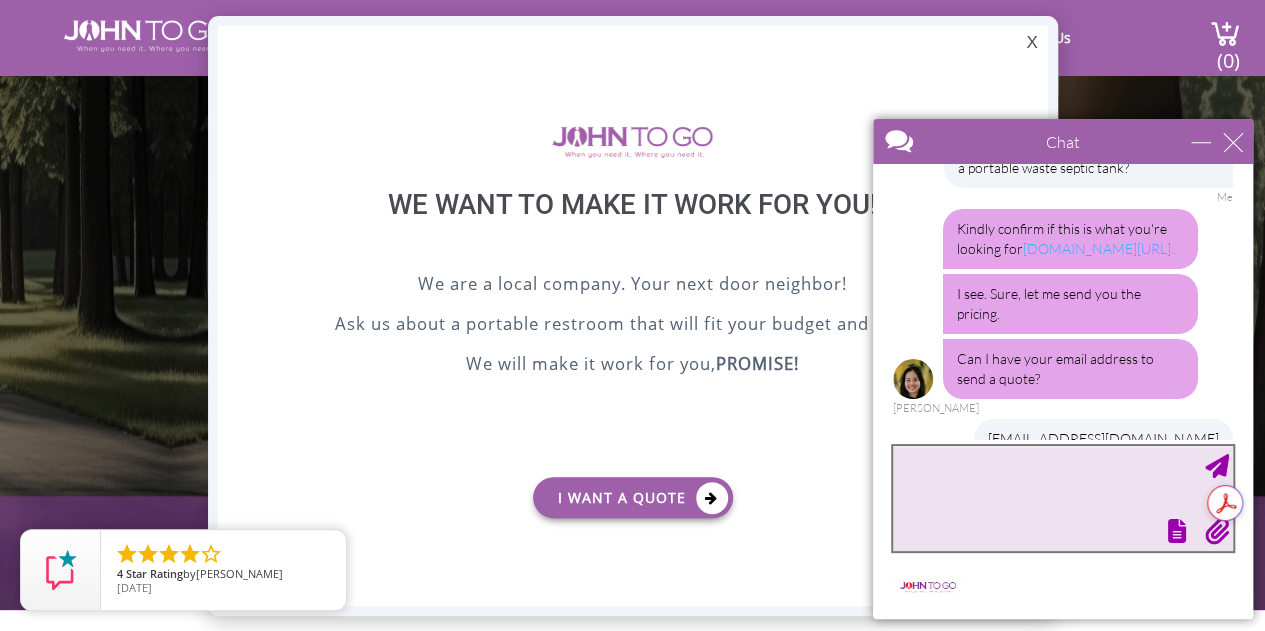scroll, scrollTop: 178, scrollLeft: 0, axis: vertical 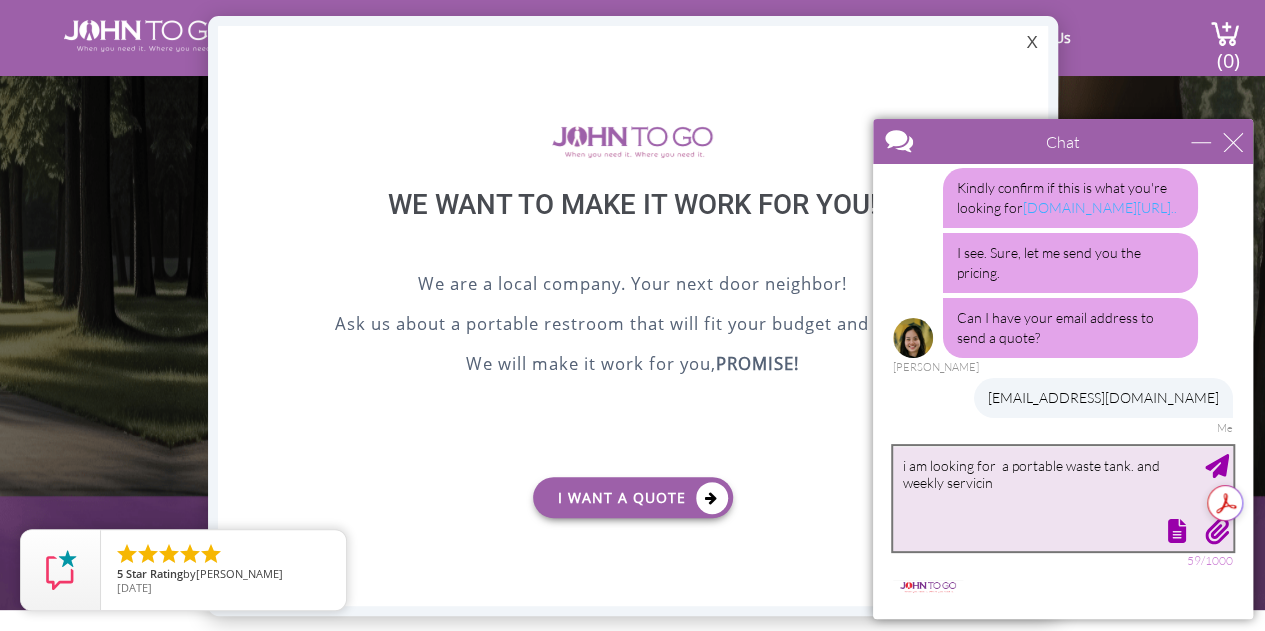 type on "i am looking for  a portable waste tank. and weekly servicing" 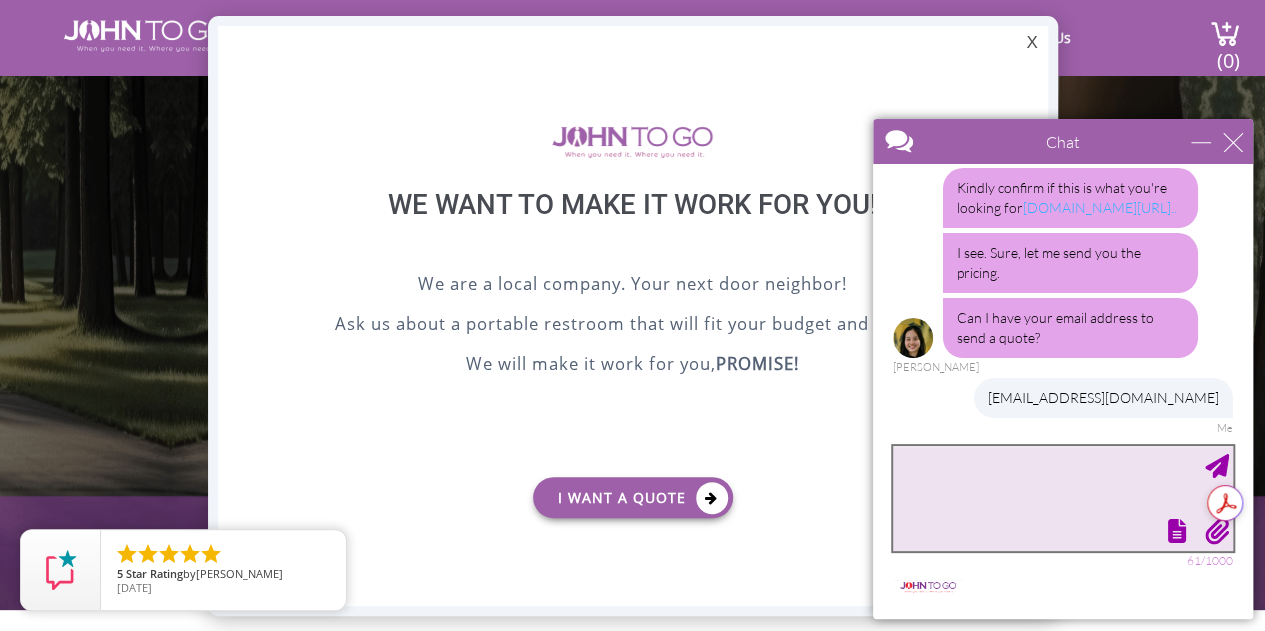 scroll, scrollTop: 242, scrollLeft: 0, axis: vertical 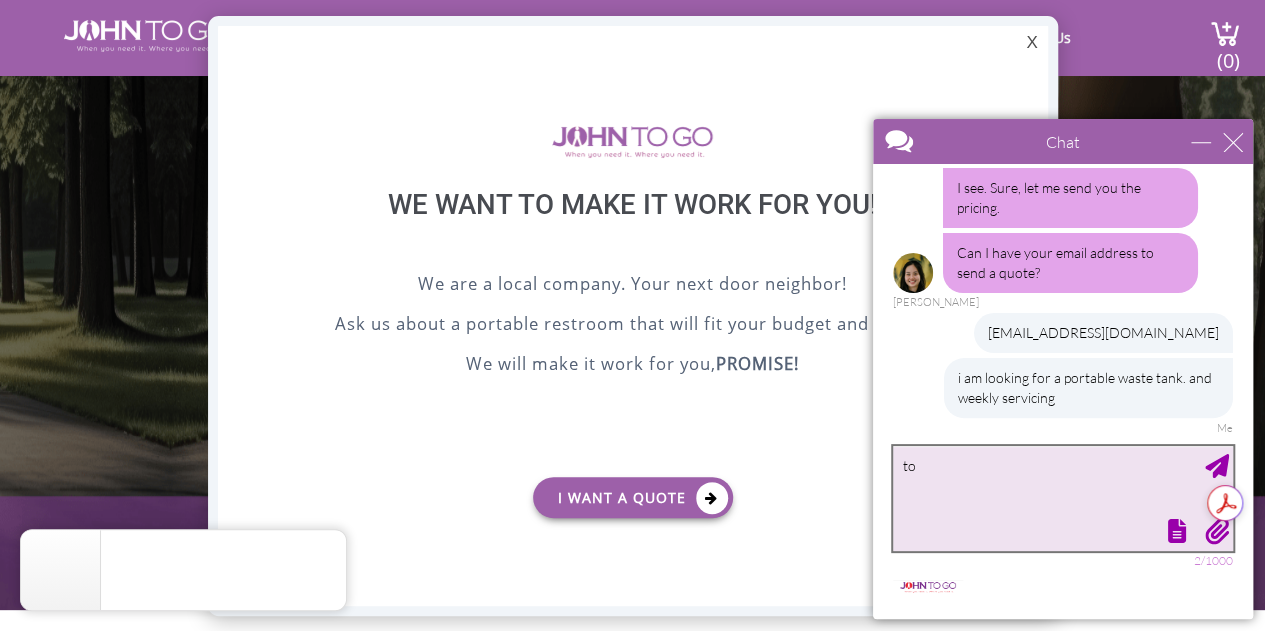 type on "t" 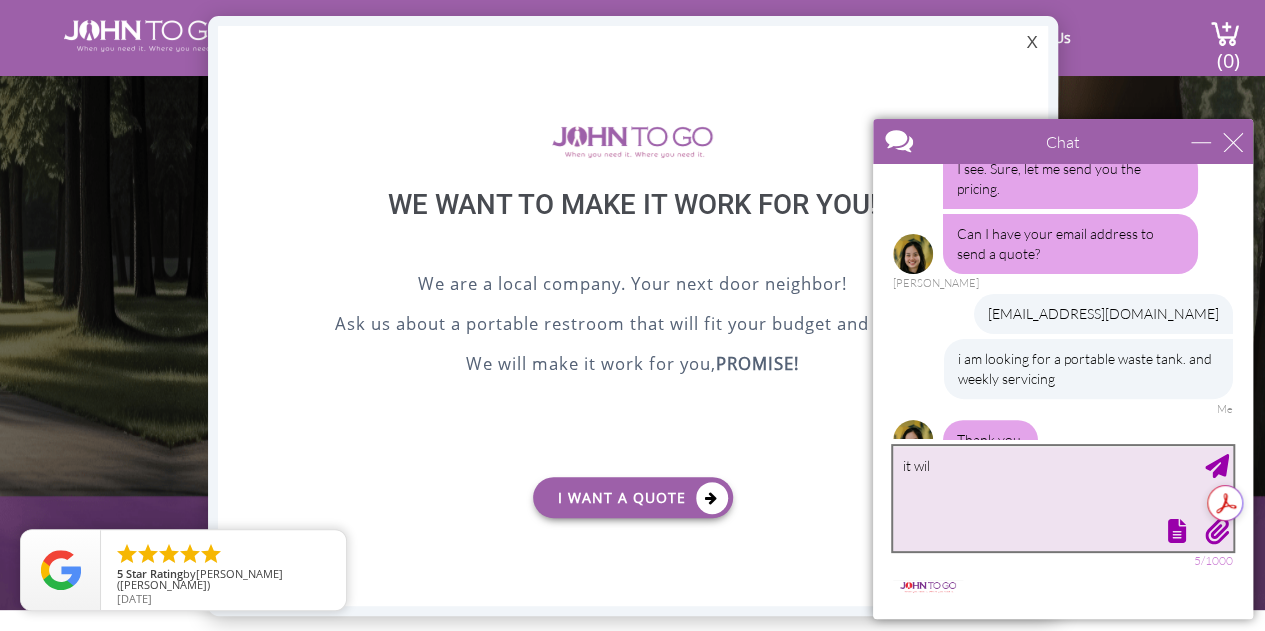 scroll, scrollTop: 304, scrollLeft: 0, axis: vertical 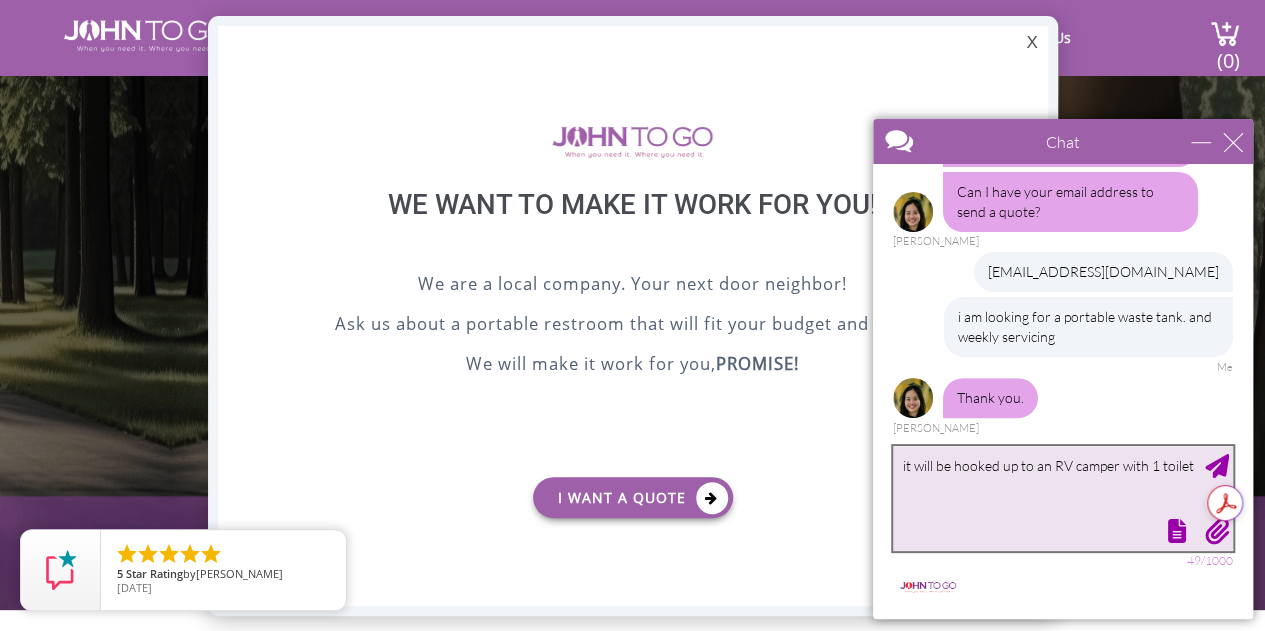 type on "it will be hooked up to an RV camper with 1 toilet." 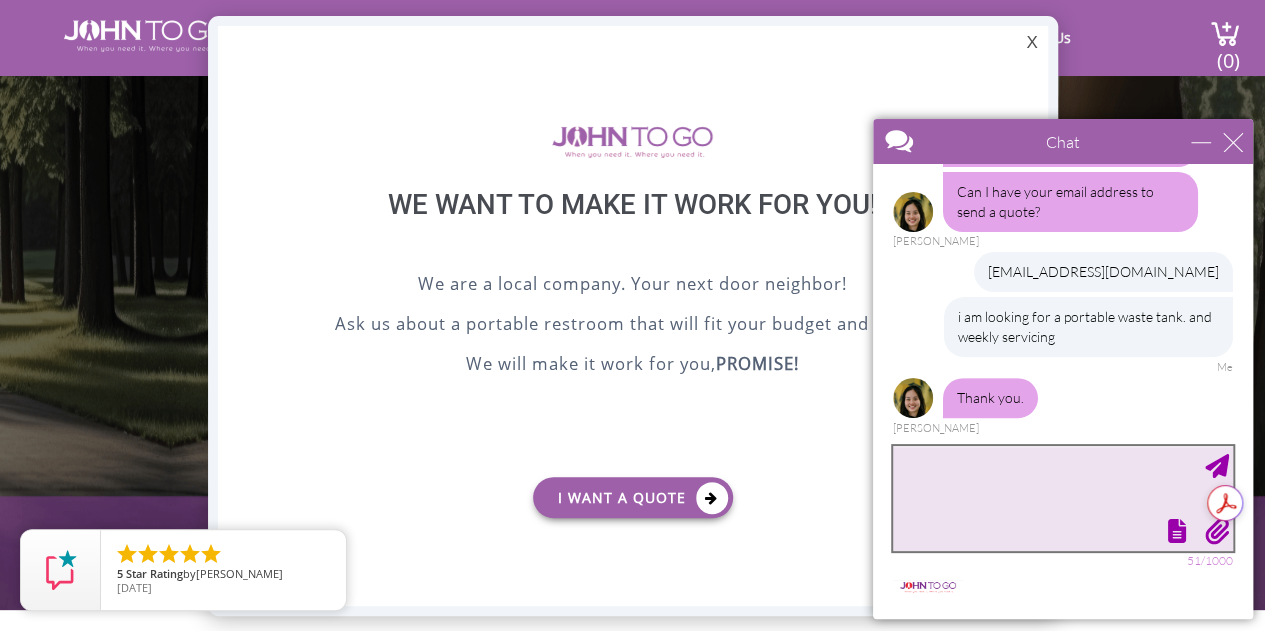 scroll, scrollTop: 384, scrollLeft: 0, axis: vertical 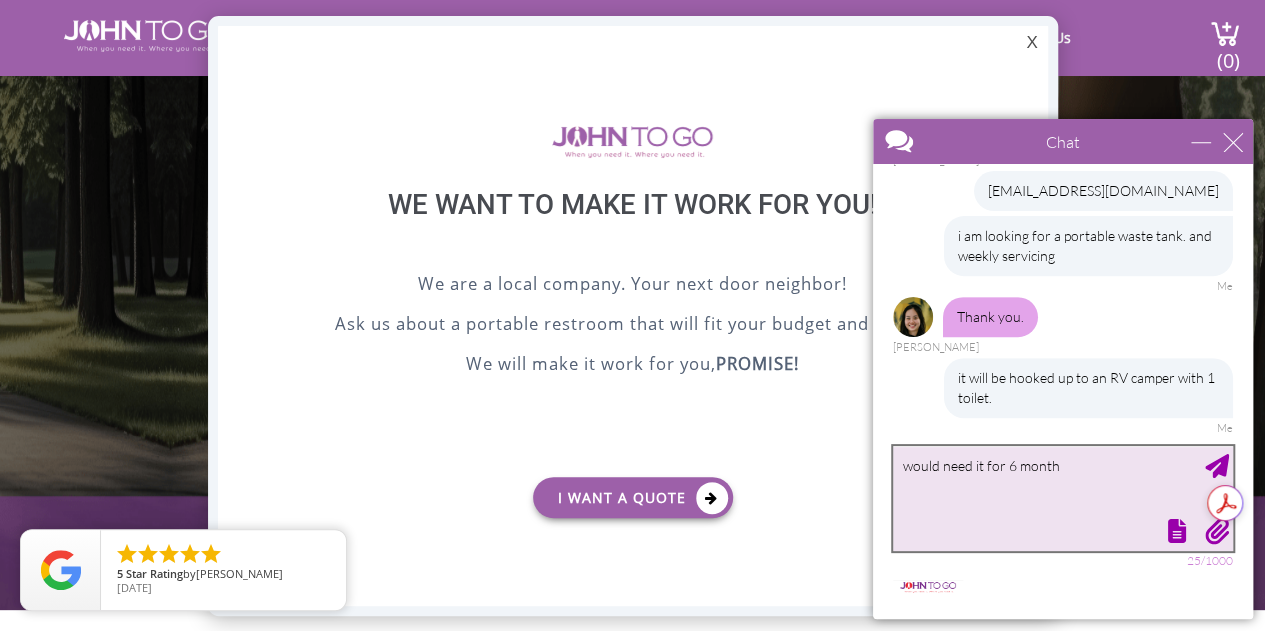 type on "would need it for 6 months" 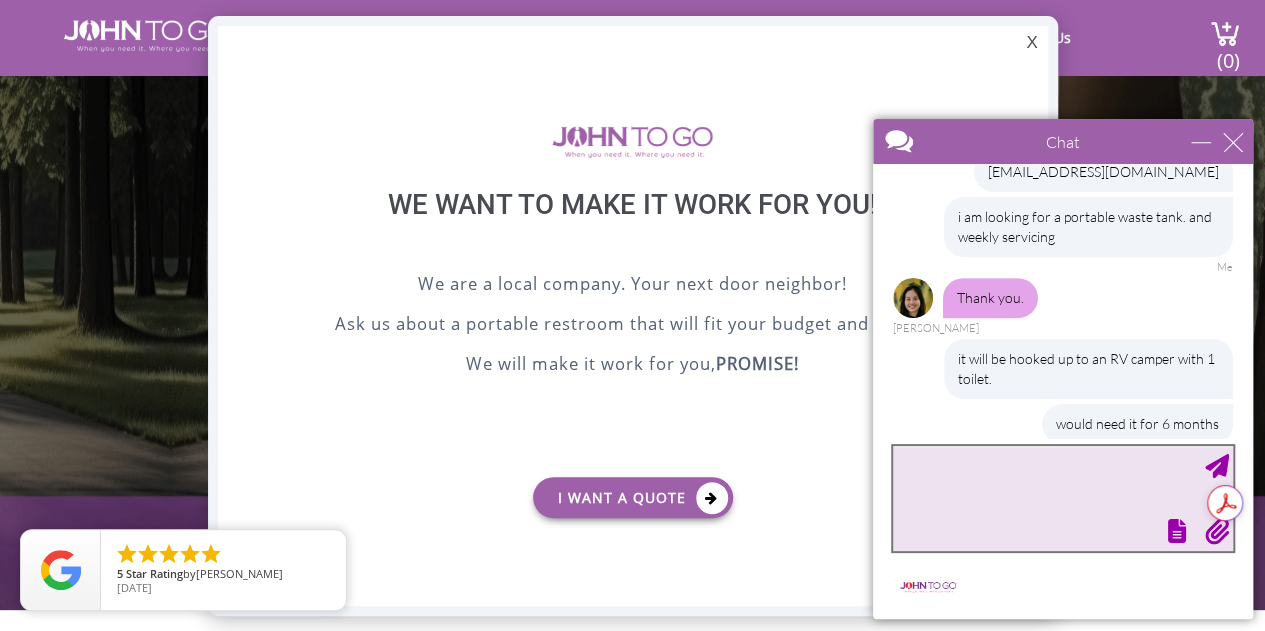 scroll, scrollTop: 429, scrollLeft: 0, axis: vertical 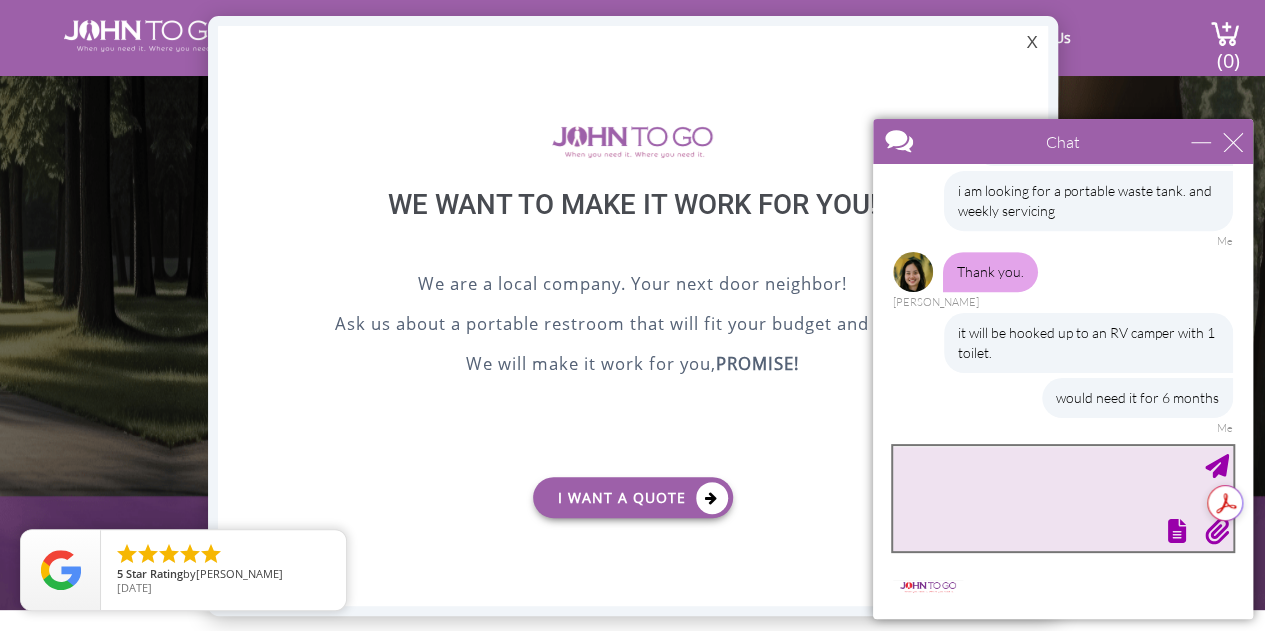 click at bounding box center [1063, 498] 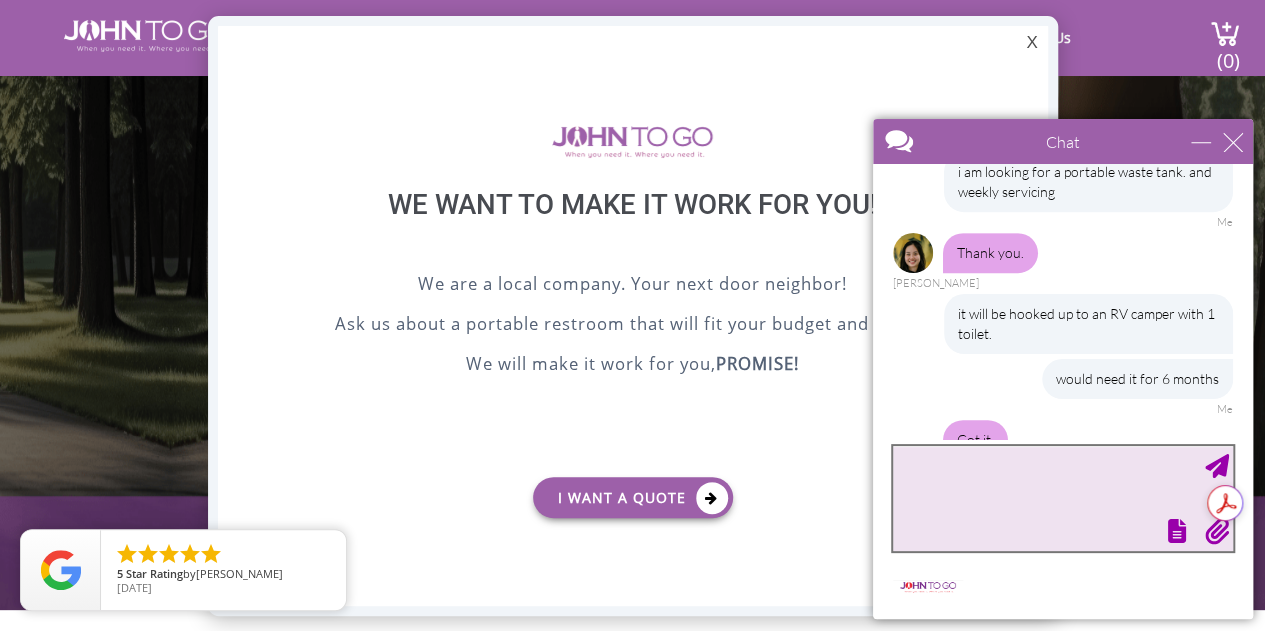 scroll, scrollTop: 600, scrollLeft: 0, axis: vertical 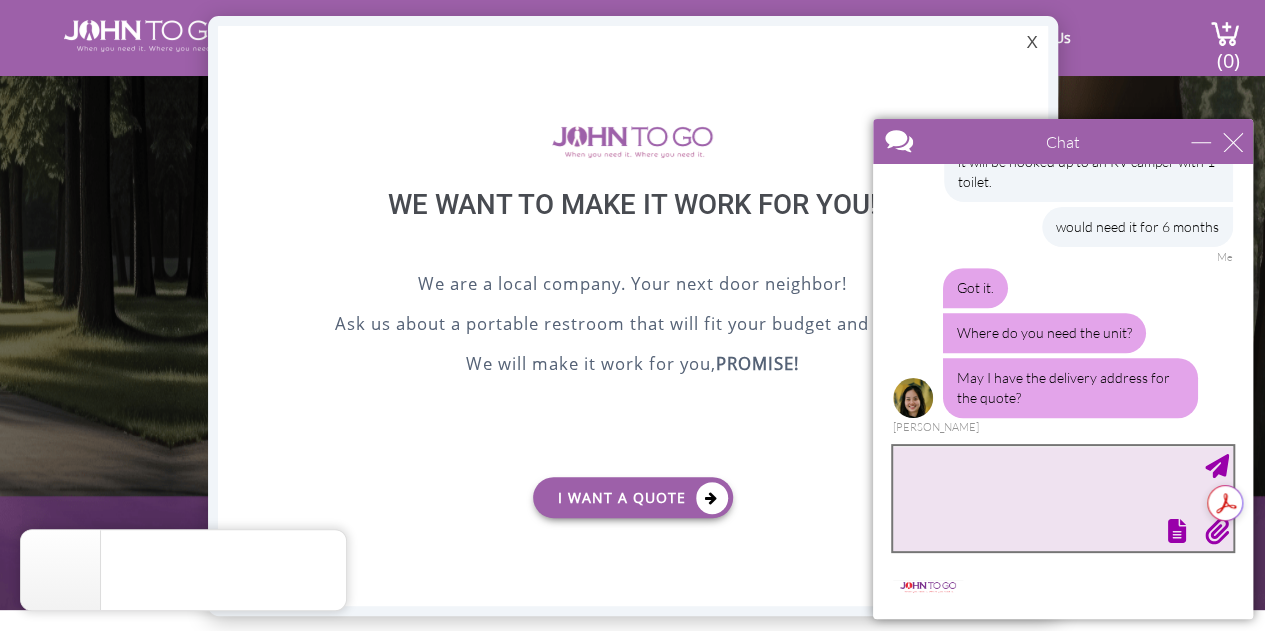 click at bounding box center (1063, 498) 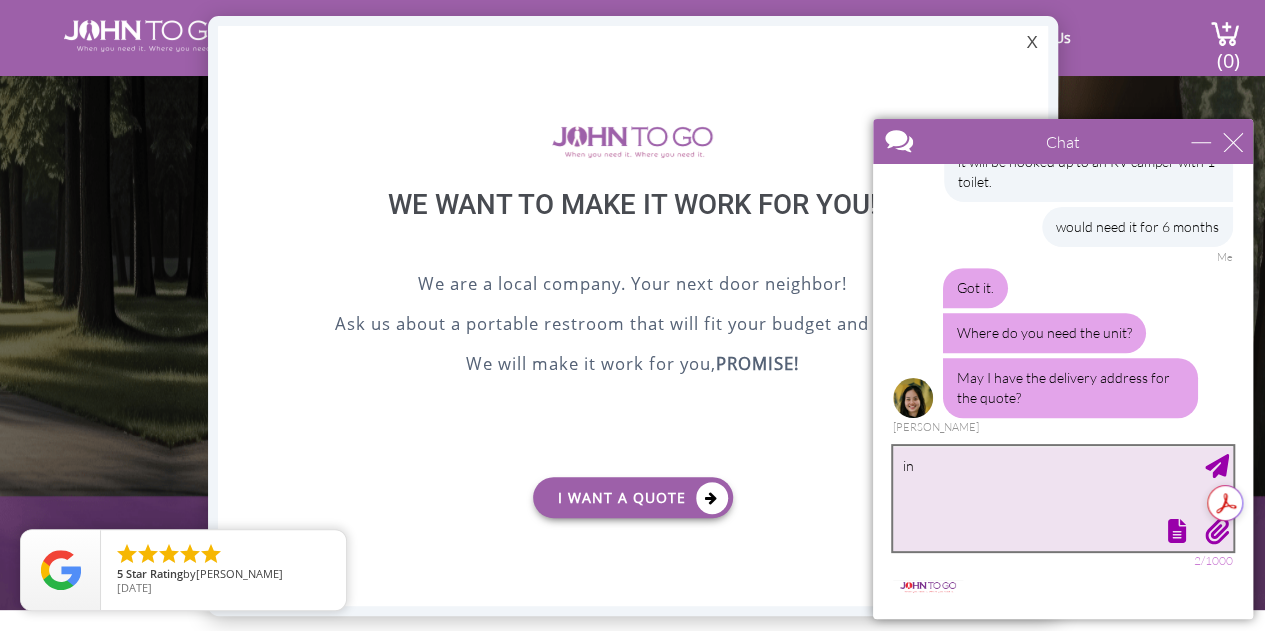 type on "i" 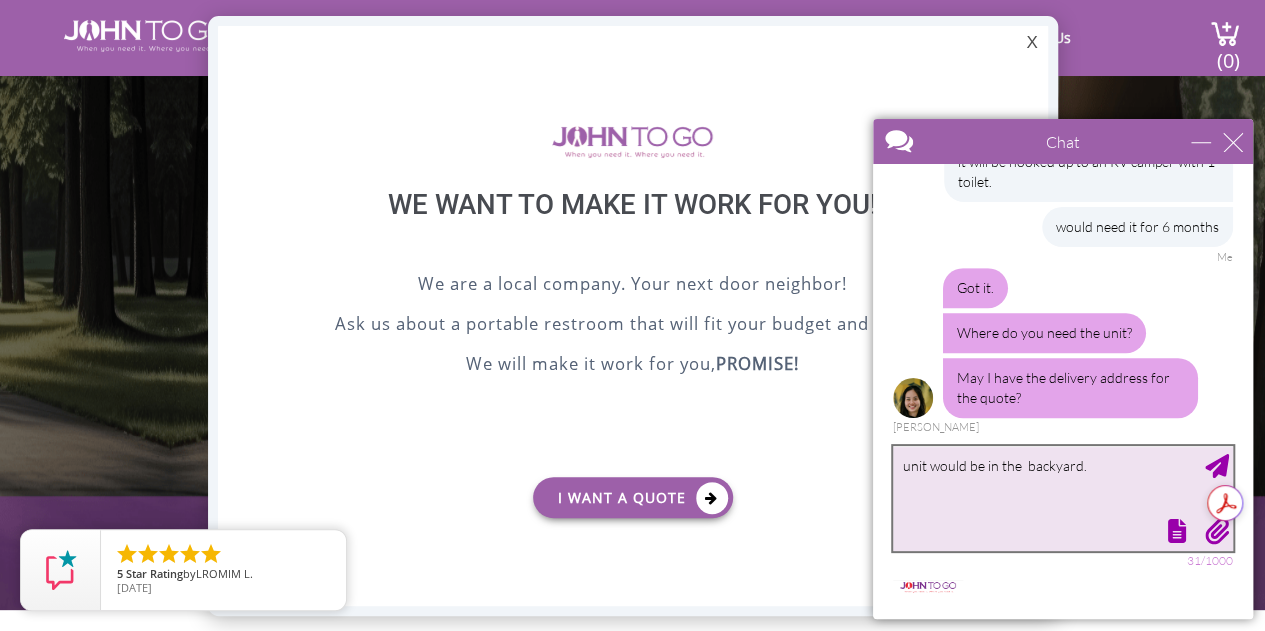 type on "unit would be in the  backyard." 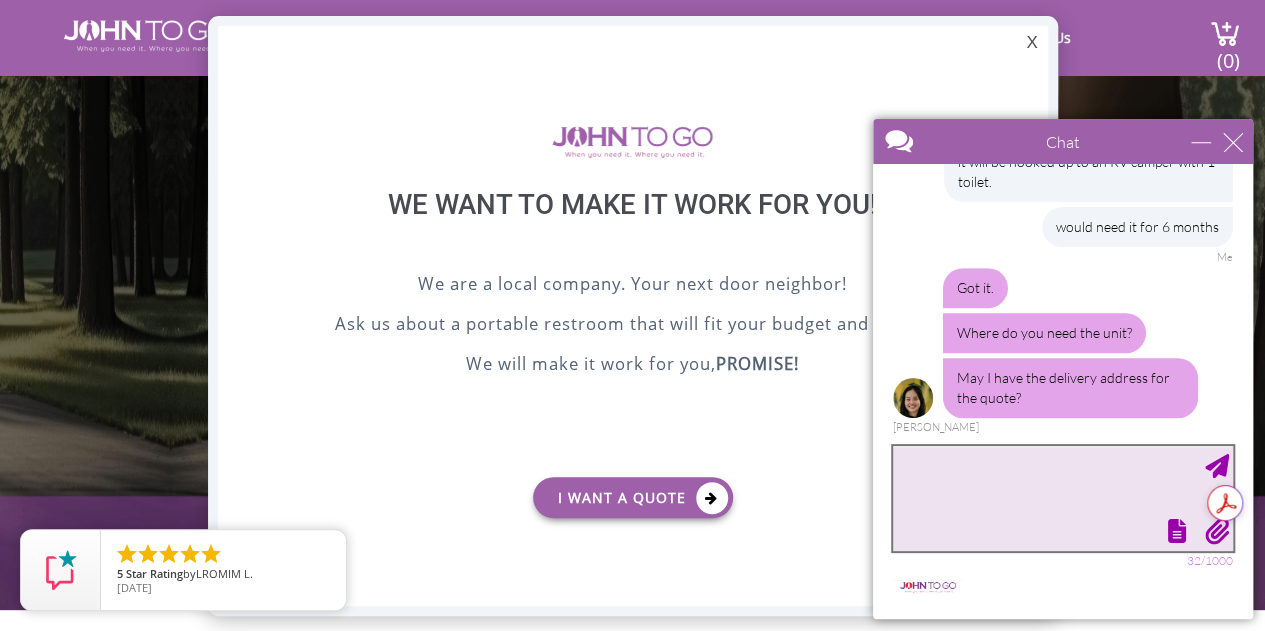 scroll, scrollTop: 661, scrollLeft: 0, axis: vertical 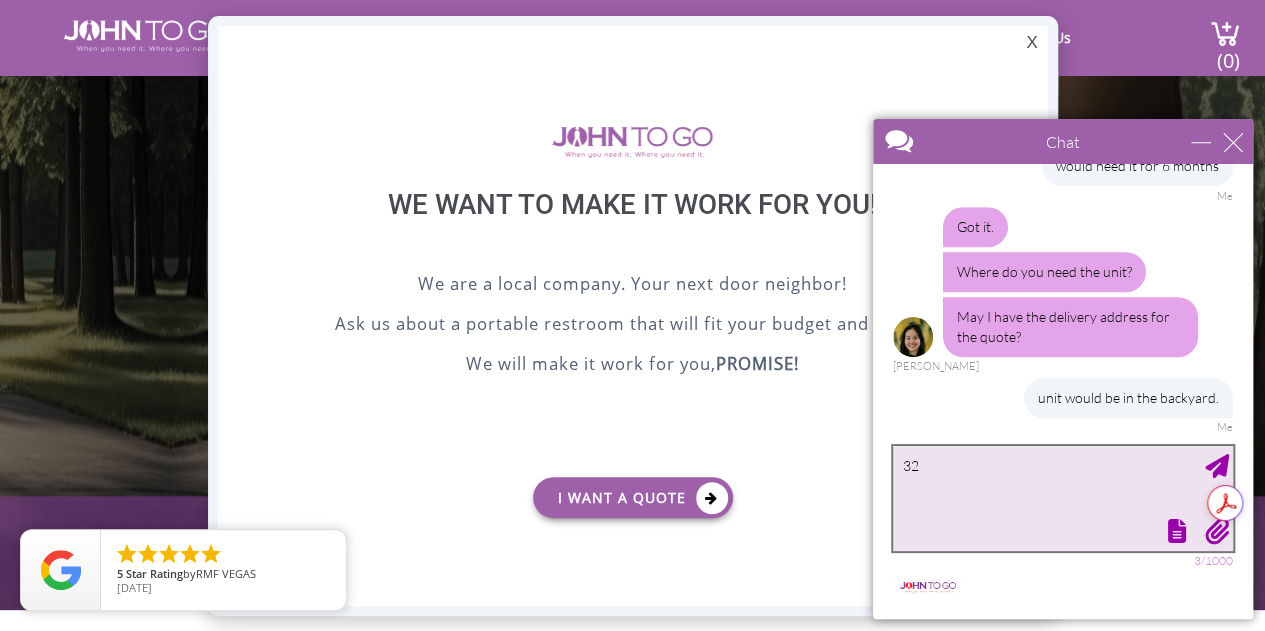 type on "3" 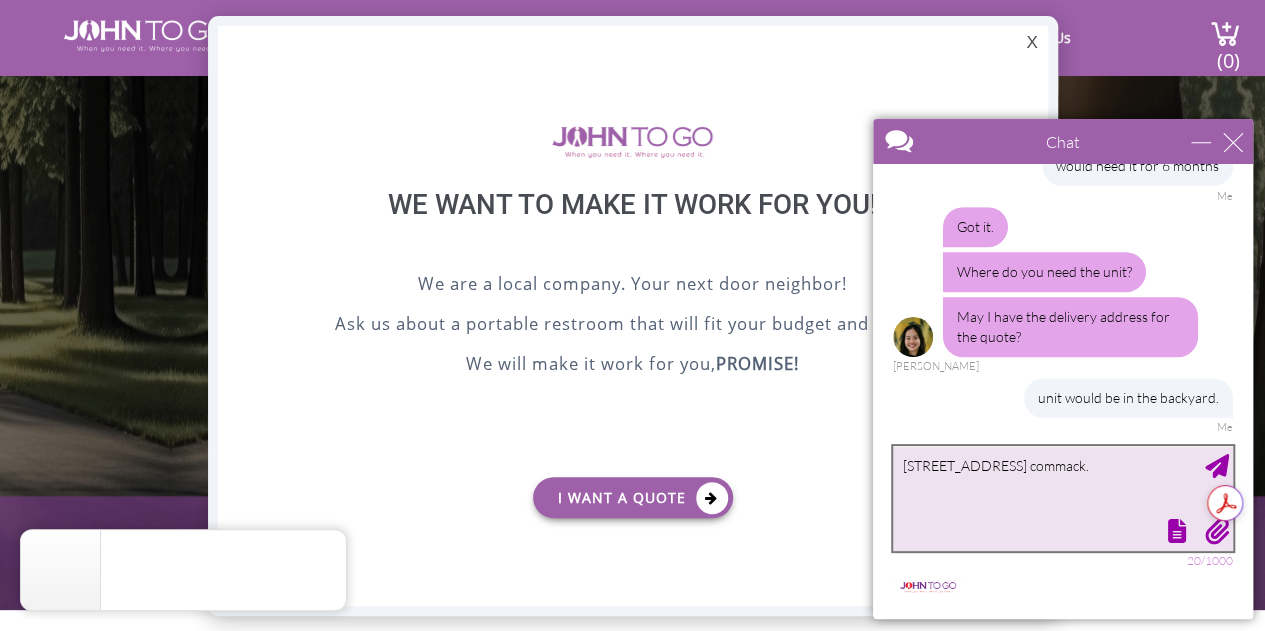 type on "[STREET_ADDRESS] commack" 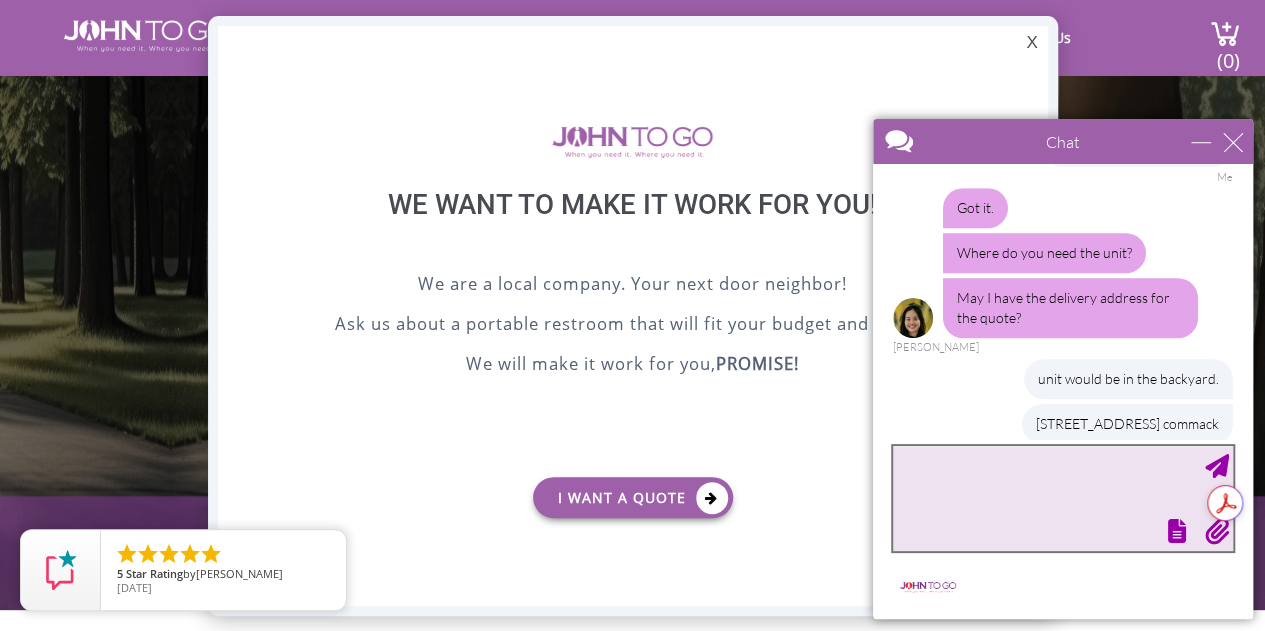 scroll, scrollTop: 706, scrollLeft: 0, axis: vertical 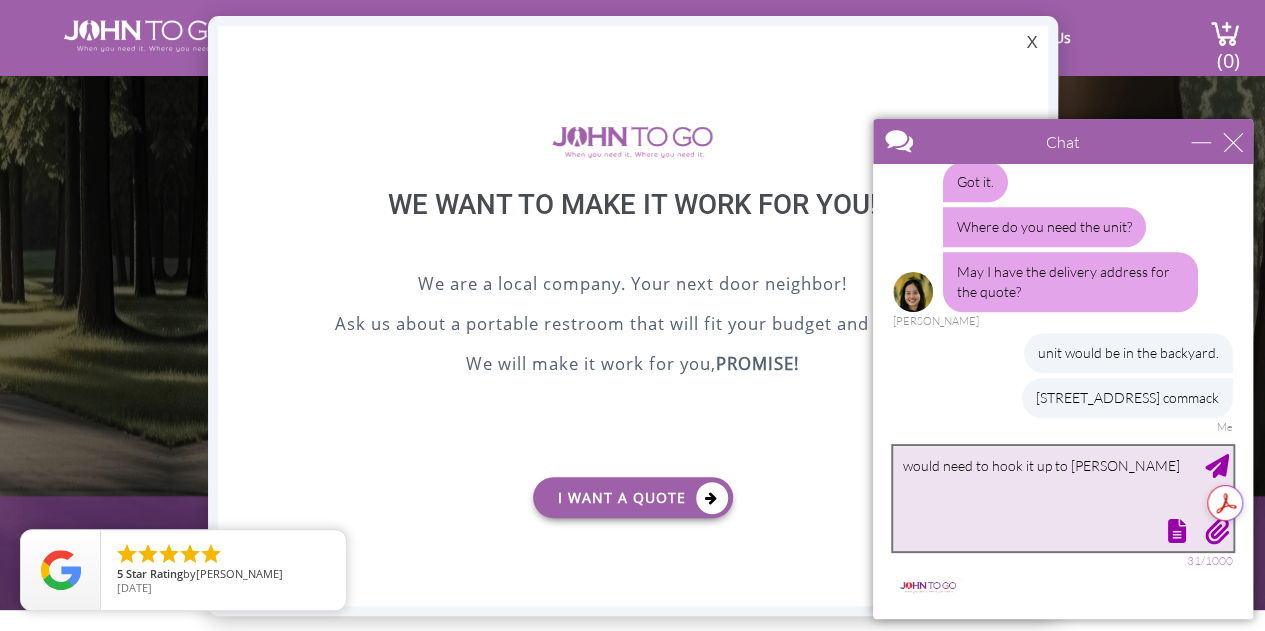 type on "would need to hook it up to camper" 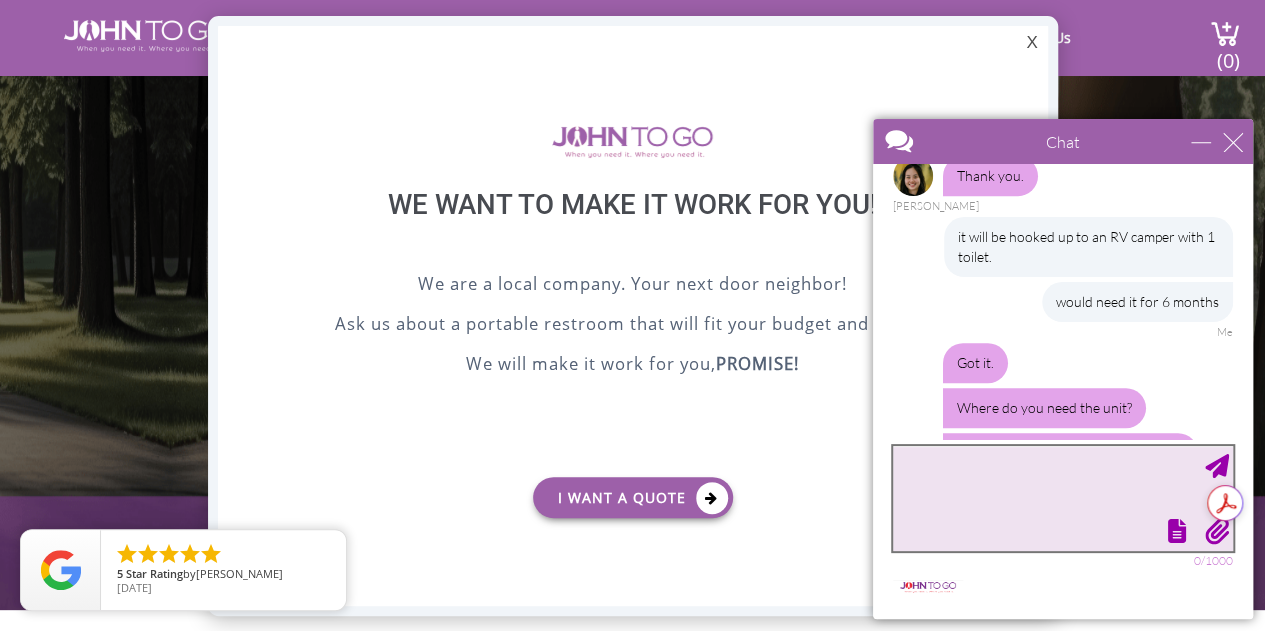 scroll, scrollTop: 706, scrollLeft: 0, axis: vertical 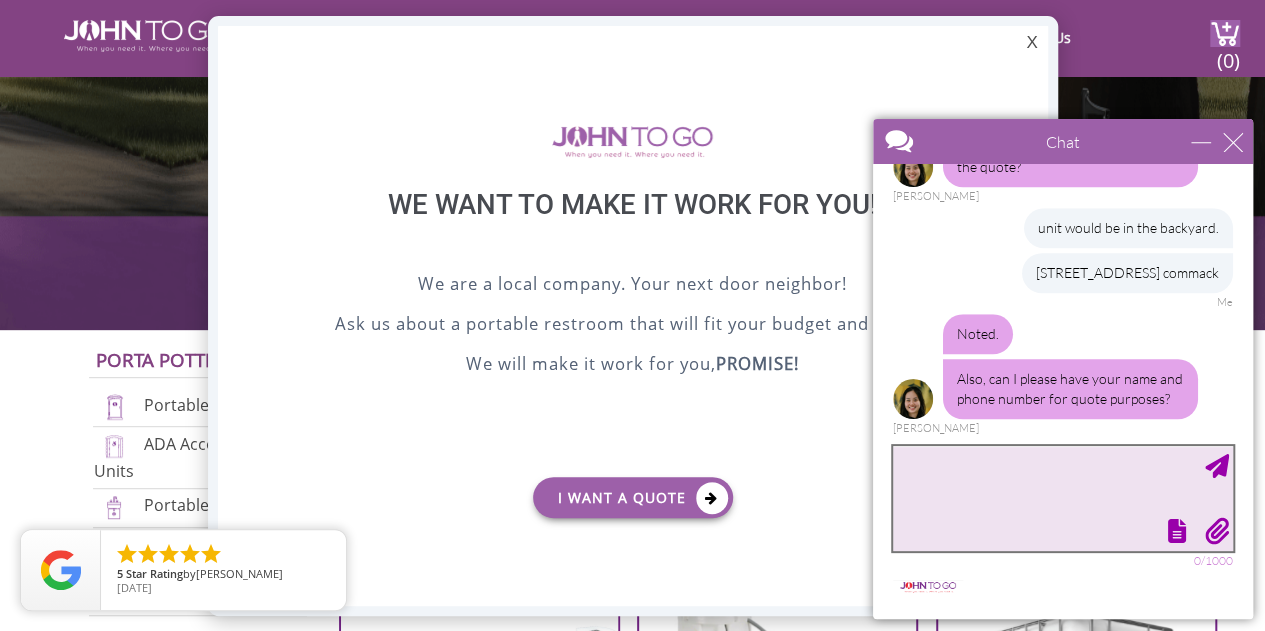 click at bounding box center (1063, 498) 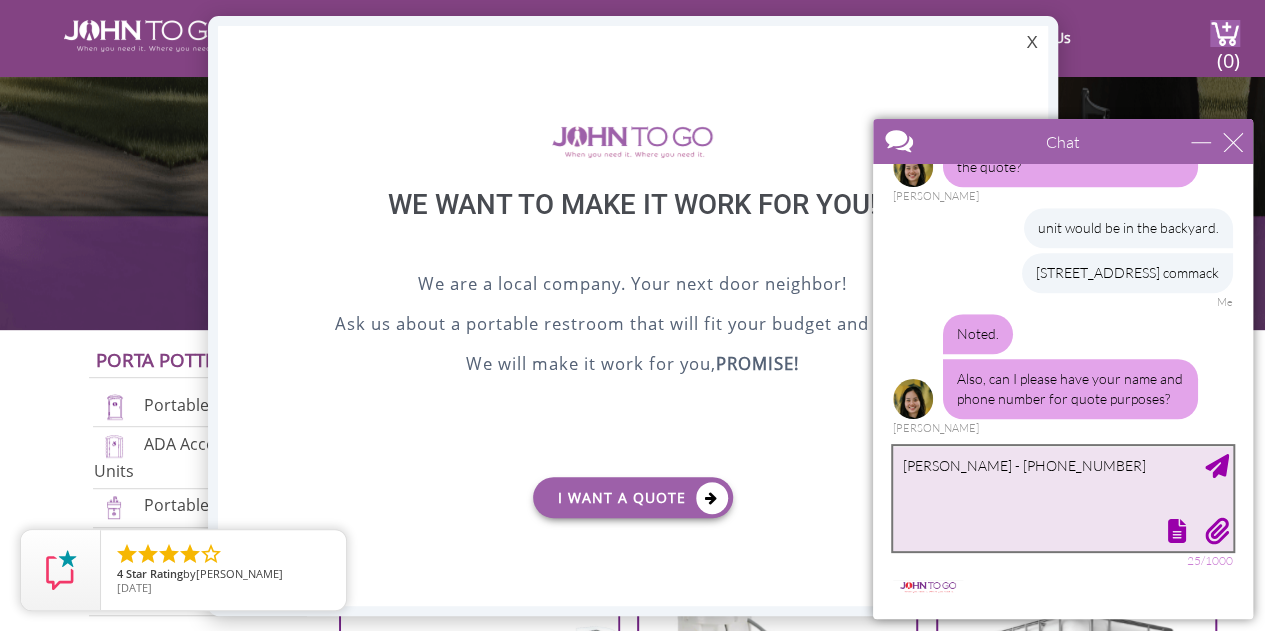 type on "[PERSON_NAME] - [PHONE_NUMBER]" 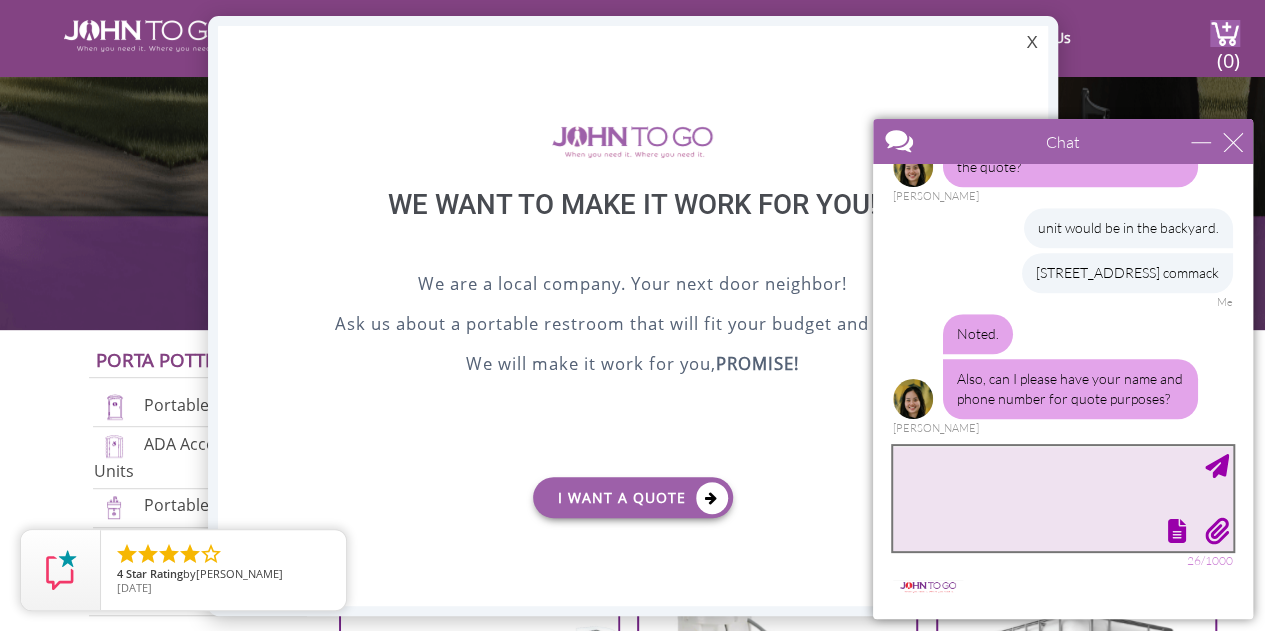 scroll, scrollTop: 912, scrollLeft: 0, axis: vertical 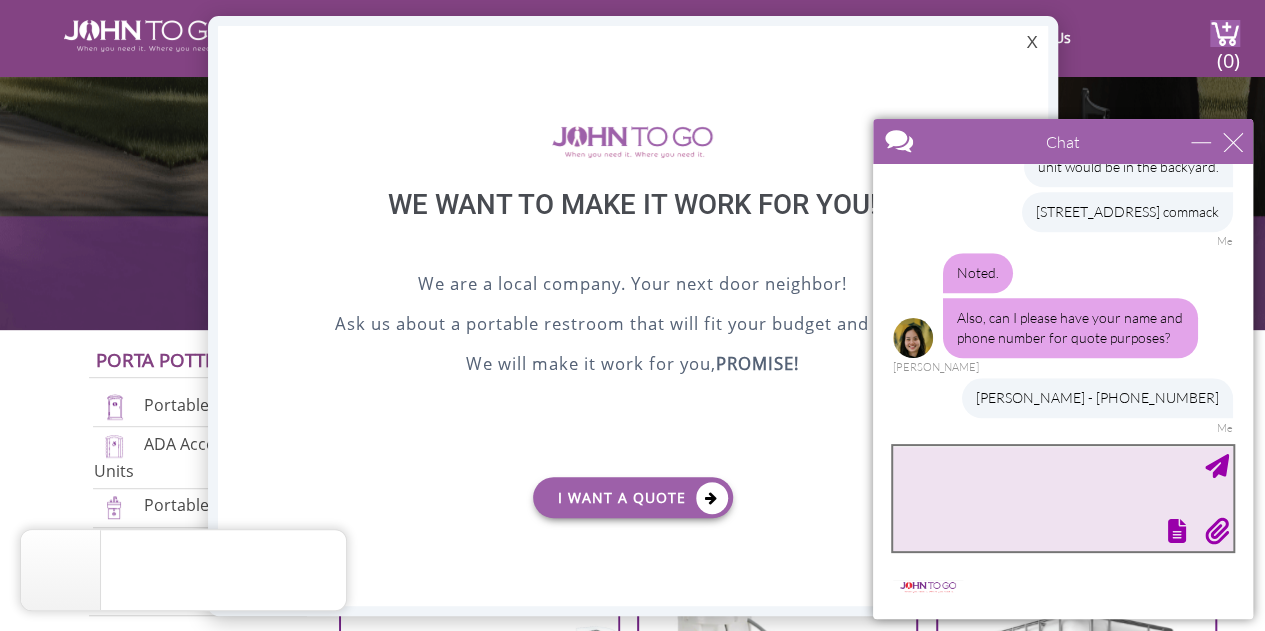 click at bounding box center [1063, 498] 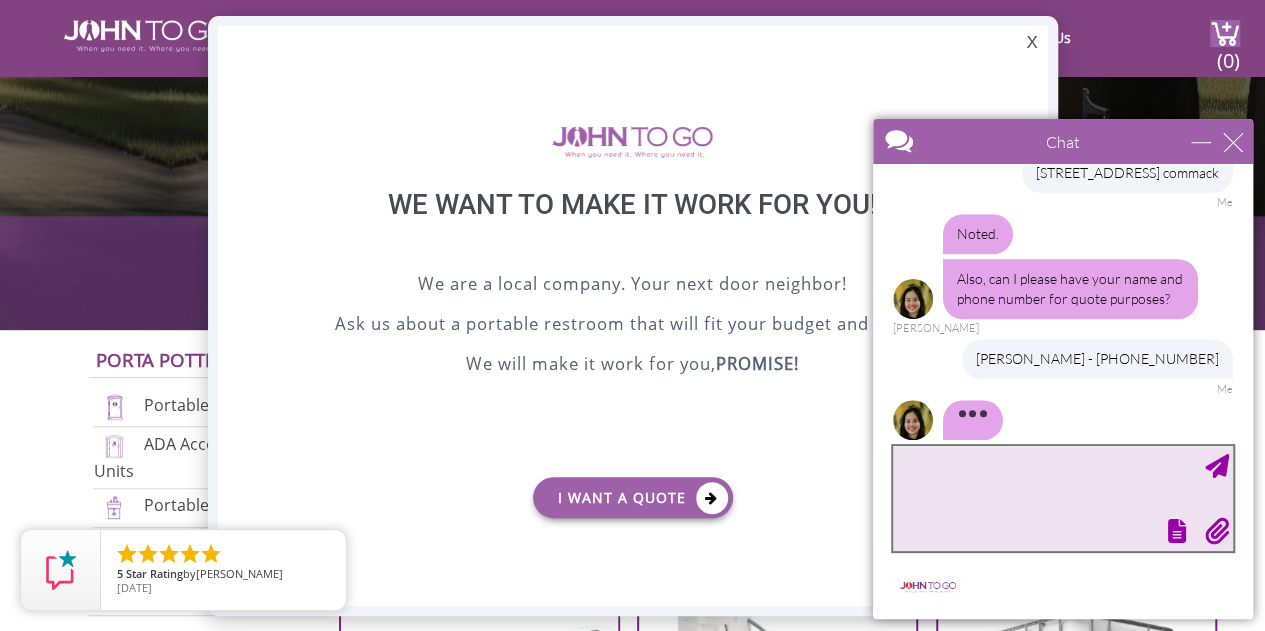 scroll, scrollTop: 973, scrollLeft: 0, axis: vertical 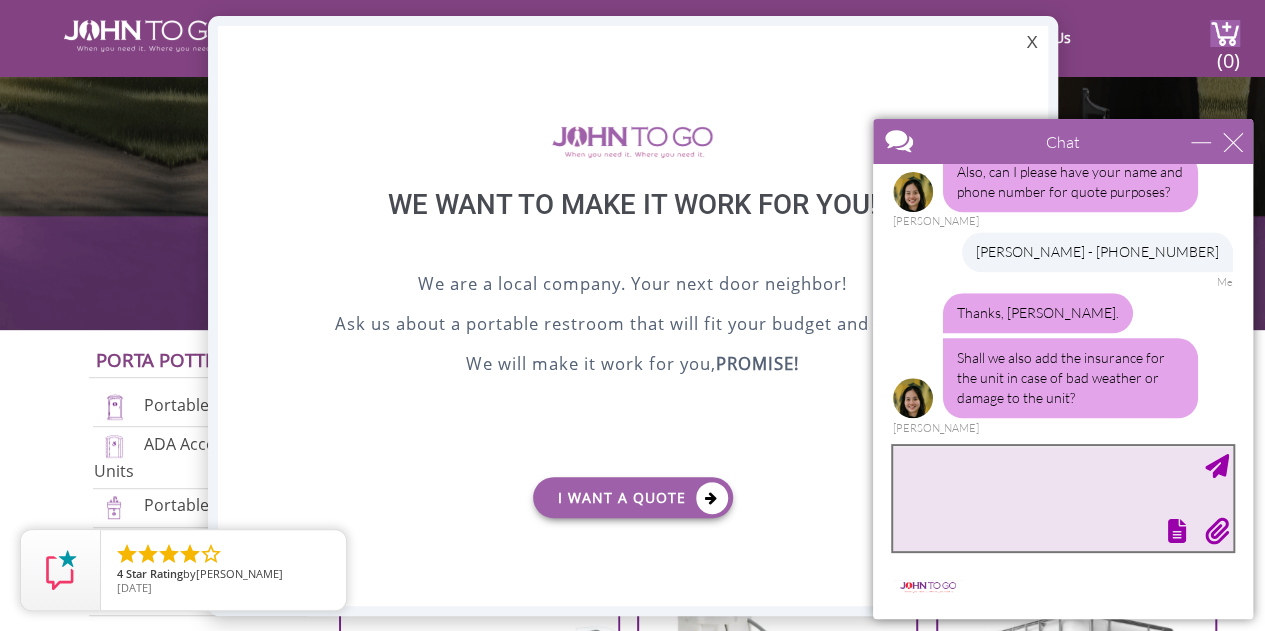 click at bounding box center (1063, 498) 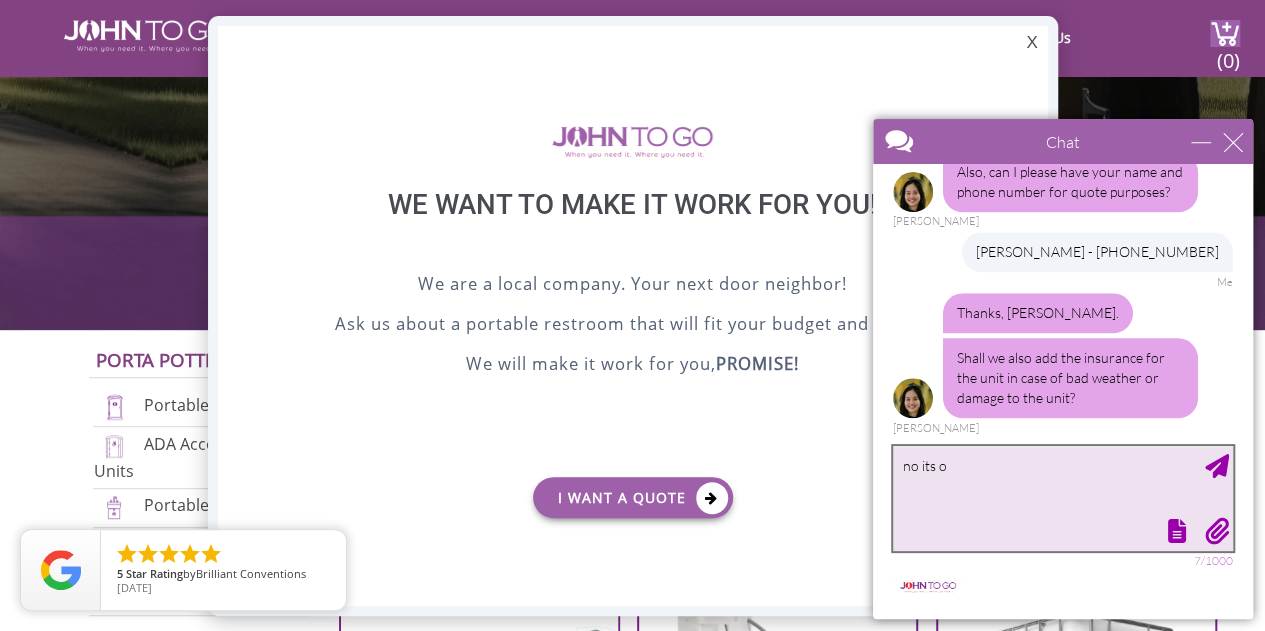 type on "no its ok" 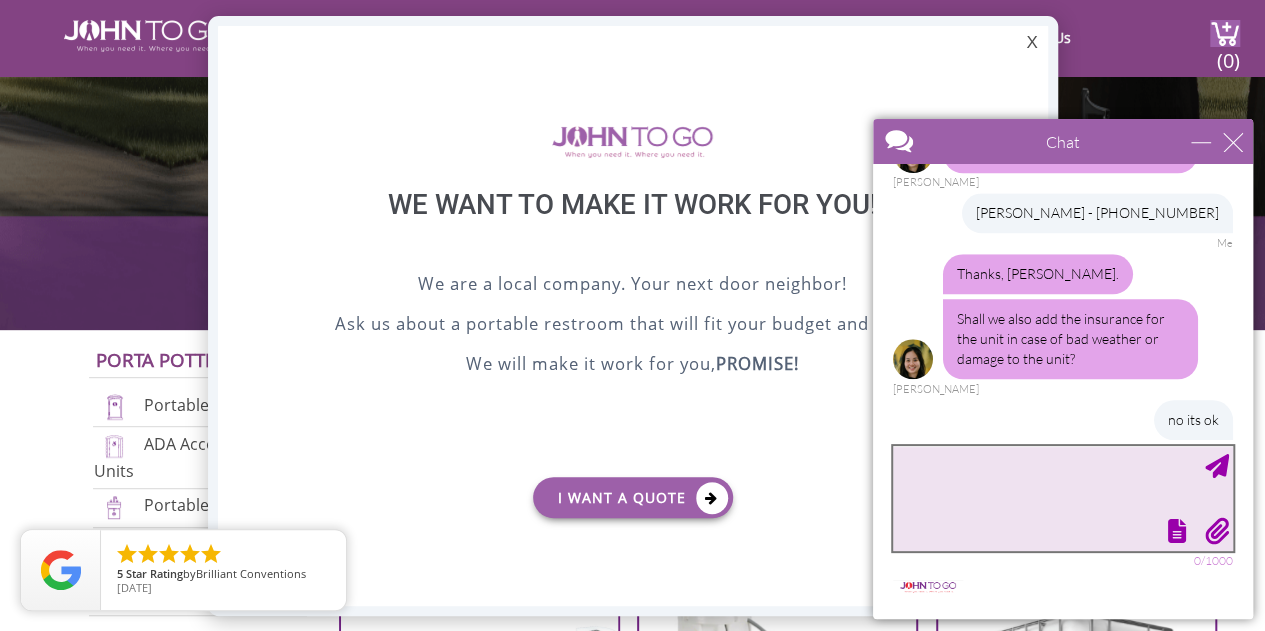scroll, scrollTop: 1119, scrollLeft: 0, axis: vertical 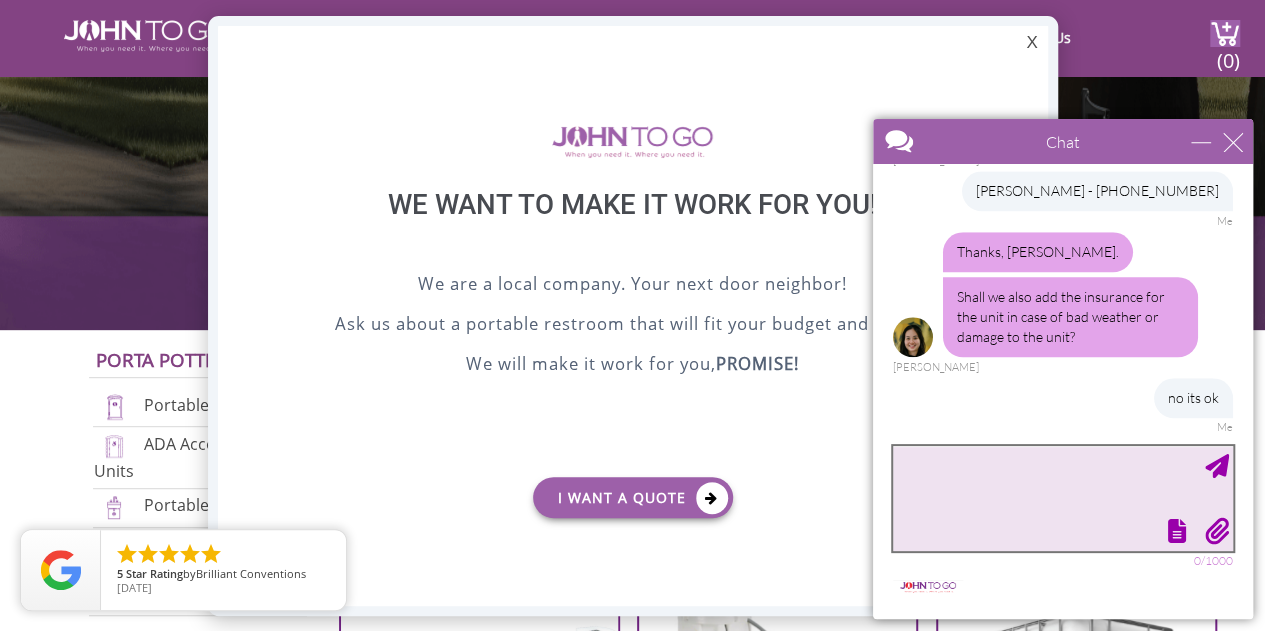 click at bounding box center (1063, 498) 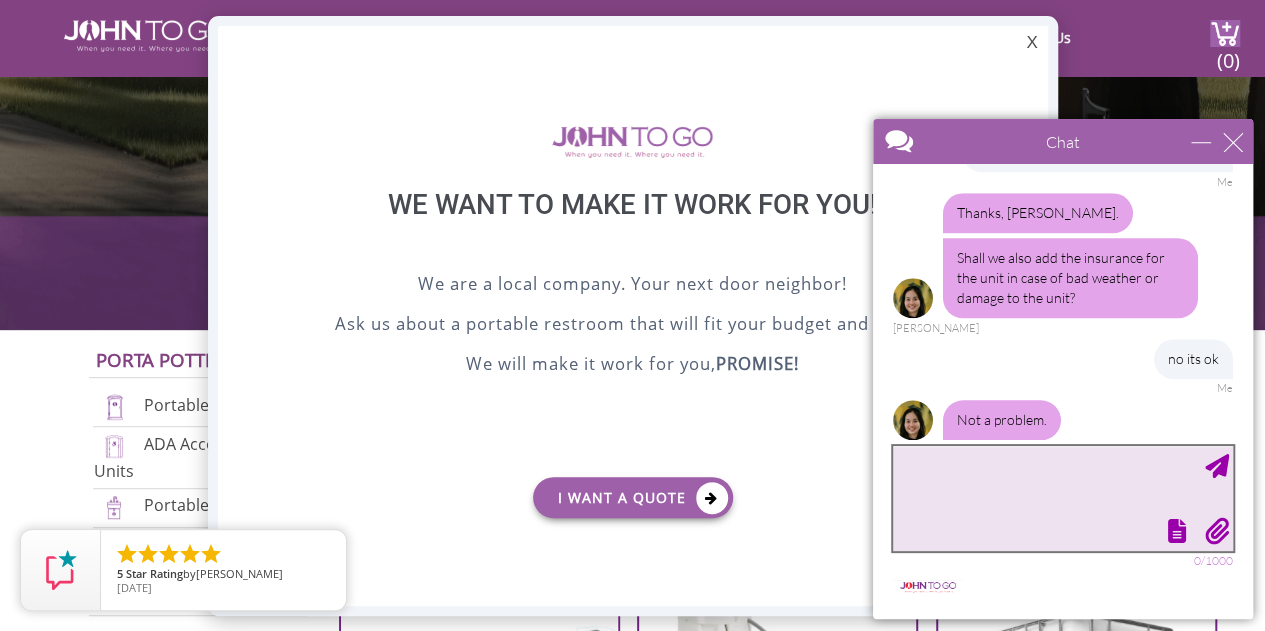 scroll, scrollTop: 1180, scrollLeft: 0, axis: vertical 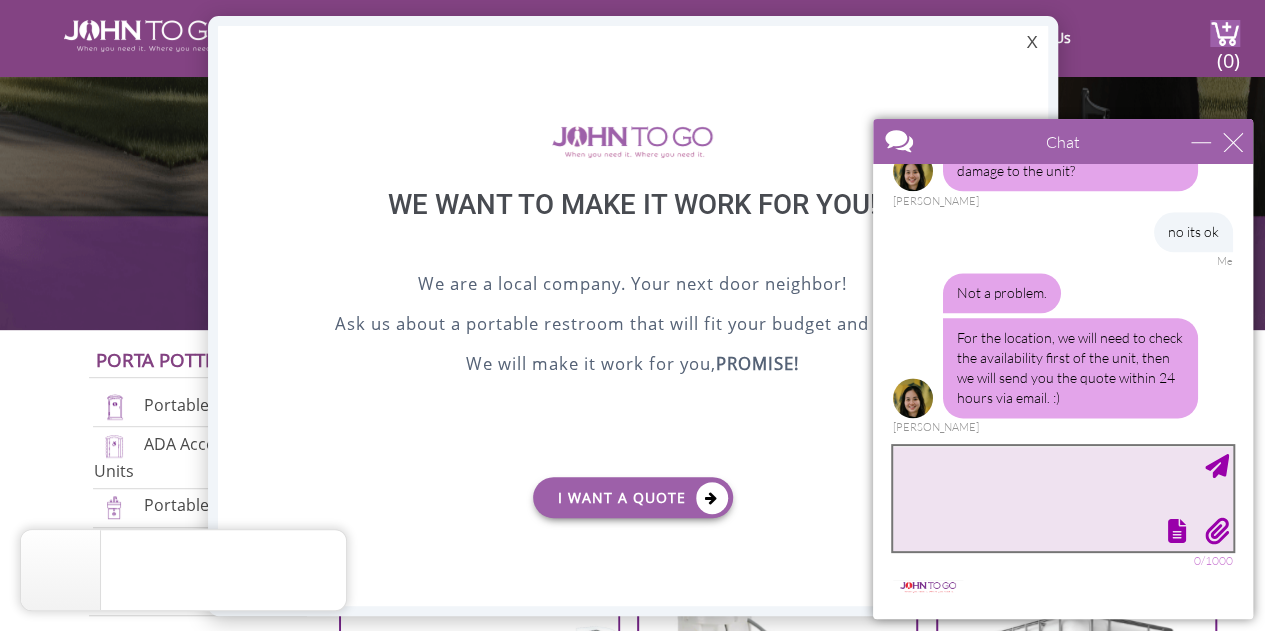 click at bounding box center [1063, 498] 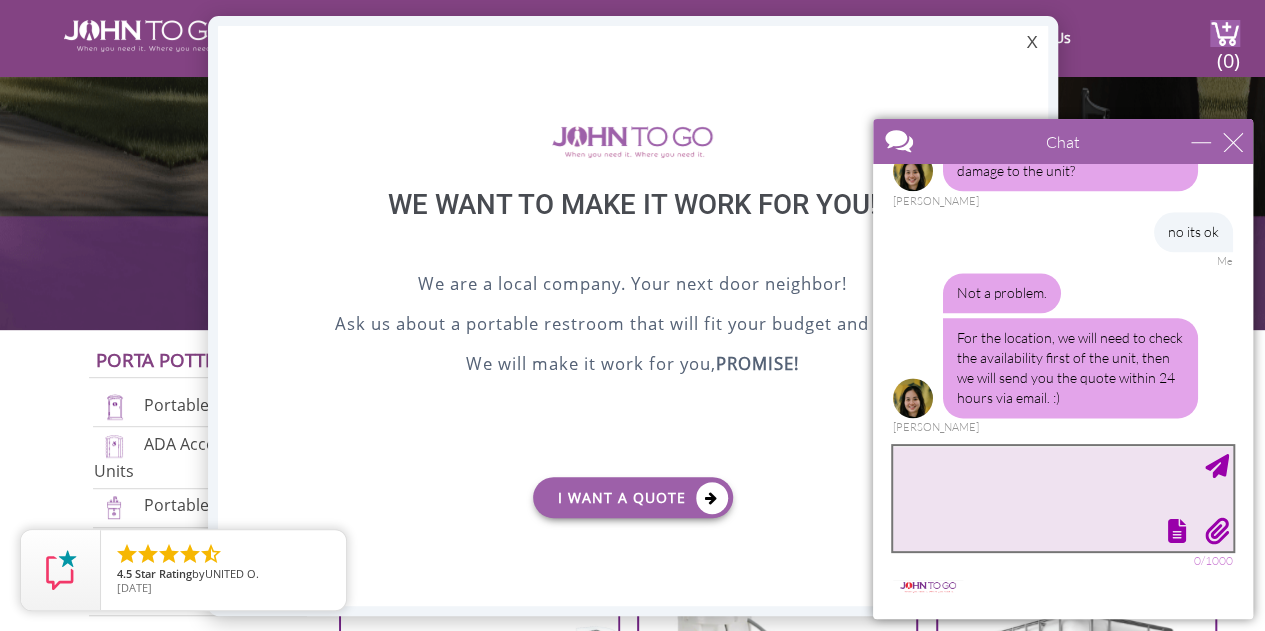 click at bounding box center (1063, 498) 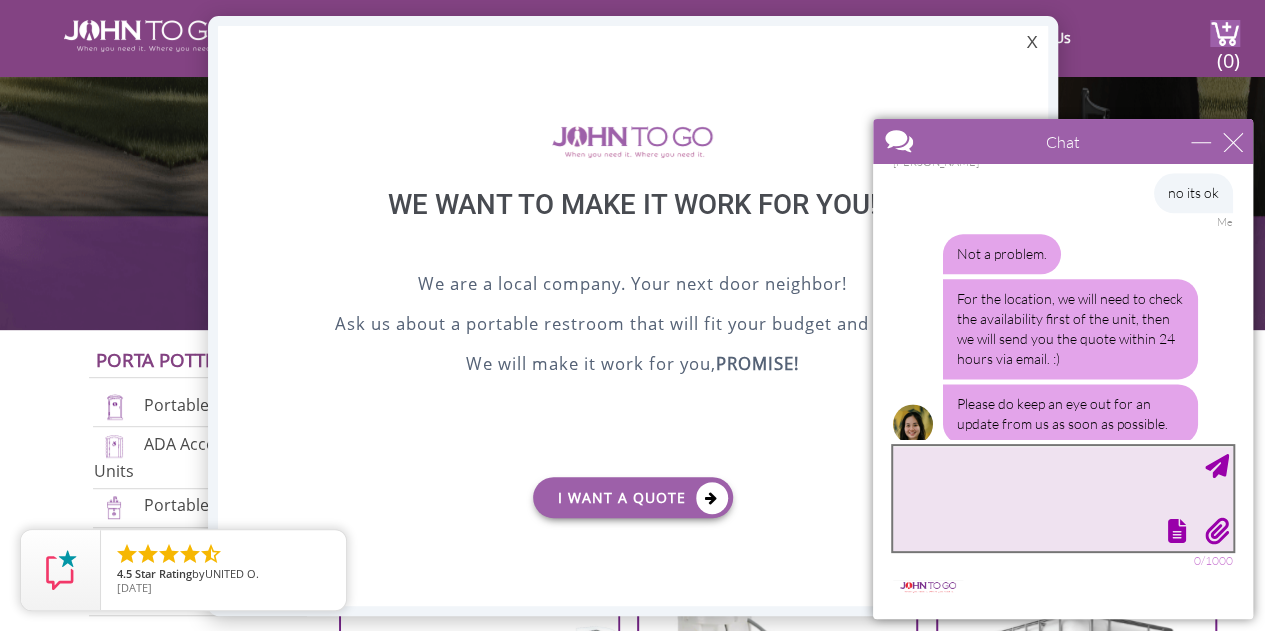 scroll, scrollTop: 1350, scrollLeft: 0, axis: vertical 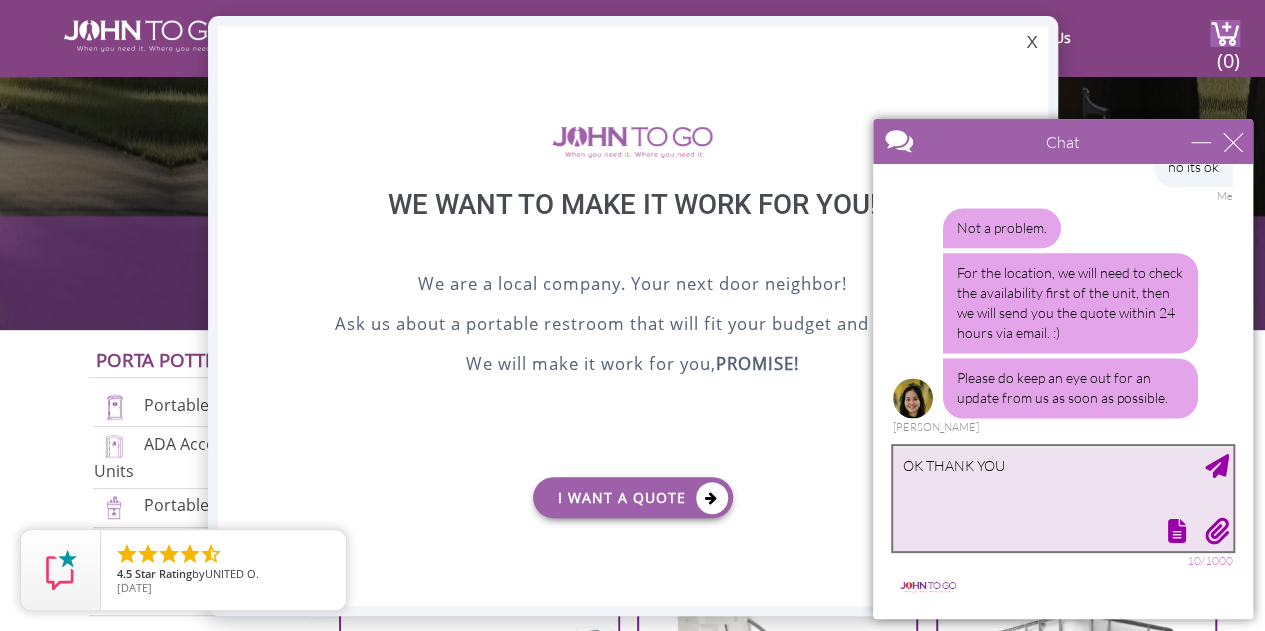 type on "OK THANK YOU" 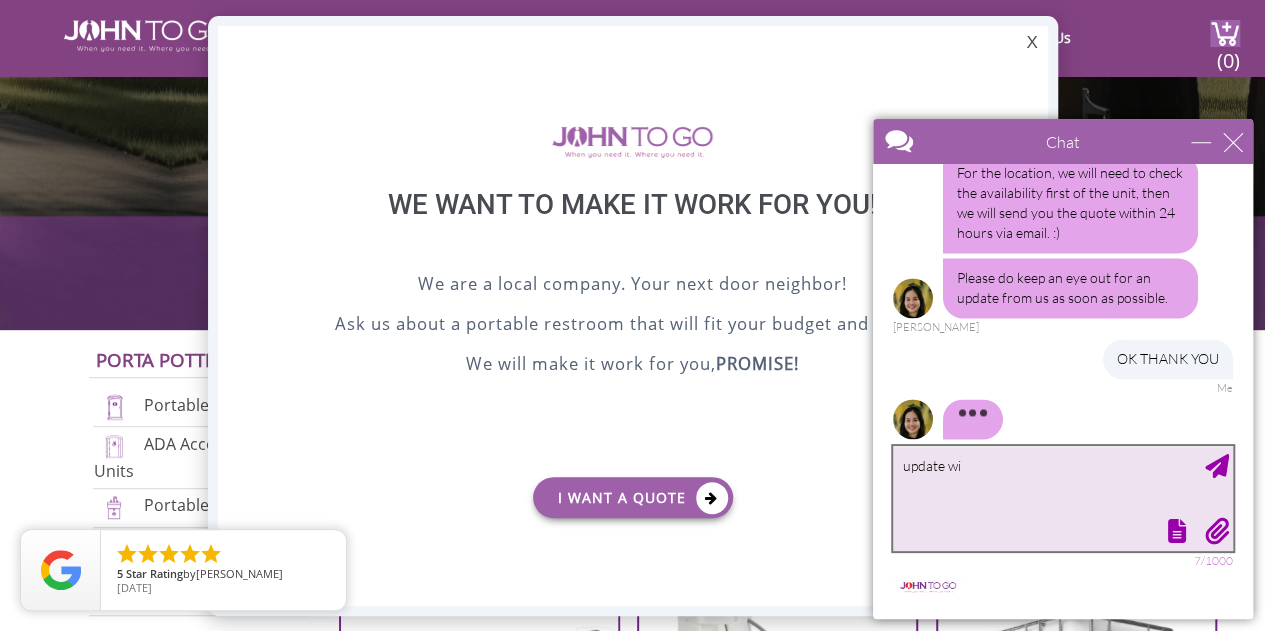scroll, scrollTop: 1472, scrollLeft: 0, axis: vertical 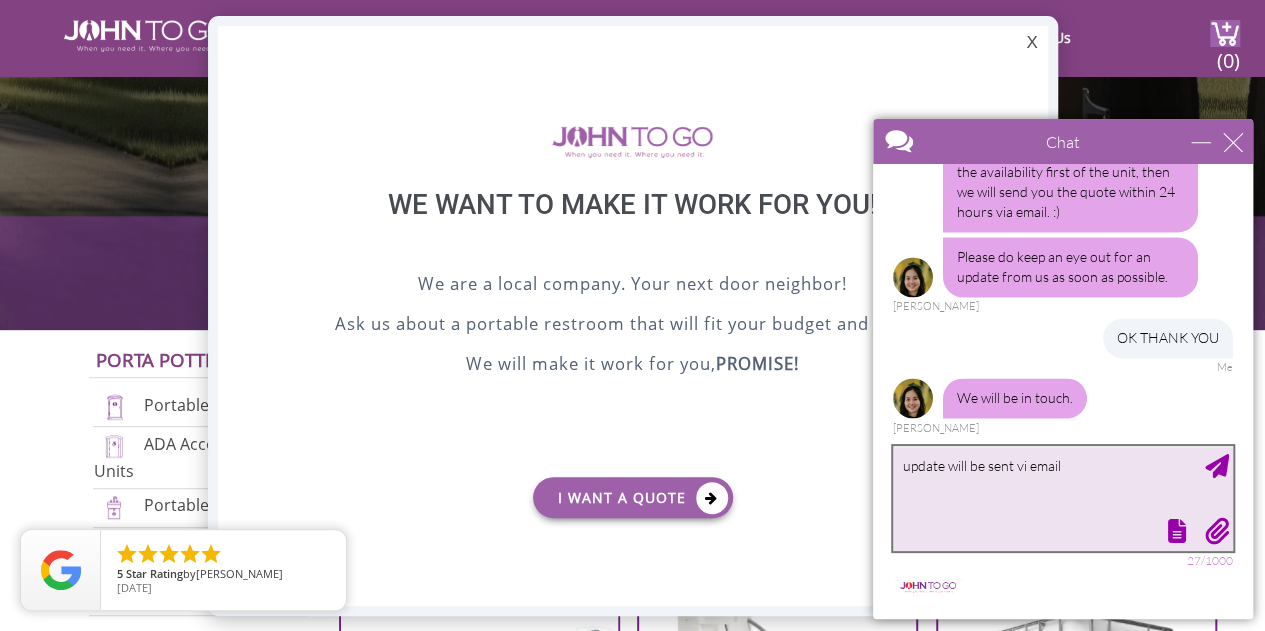 type on "update will be sent vi email" 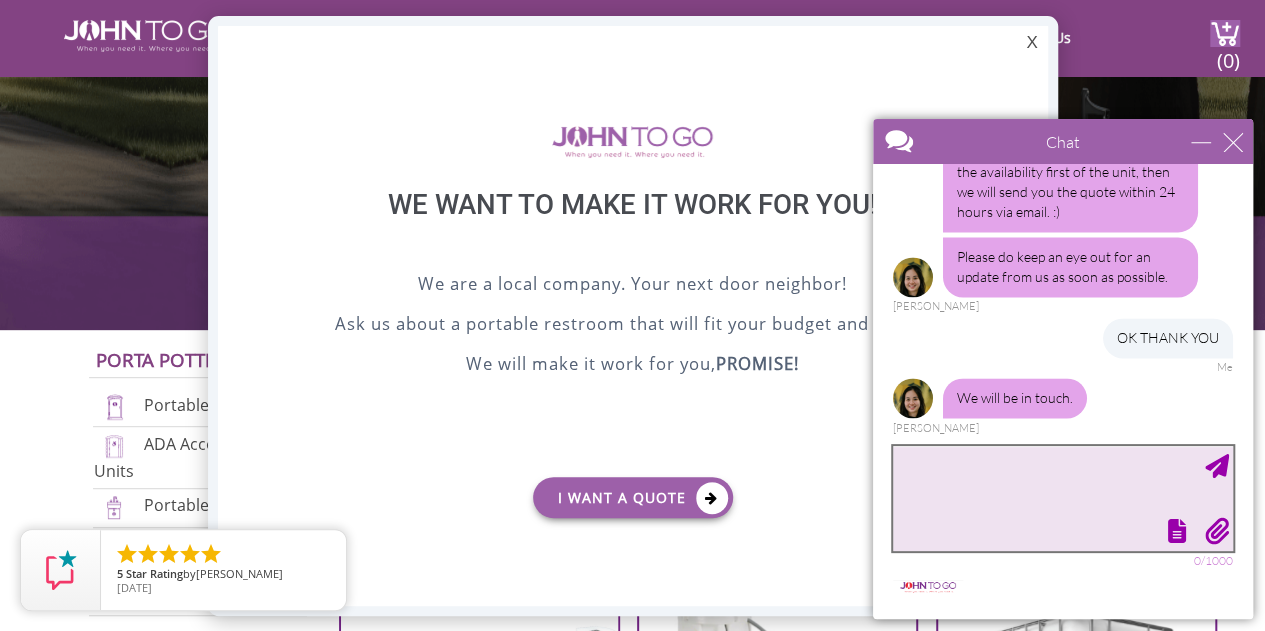 drag, startPoint x: 1029, startPoint y: 498, endPoint x: 1057, endPoint y: 494, distance: 28.284271 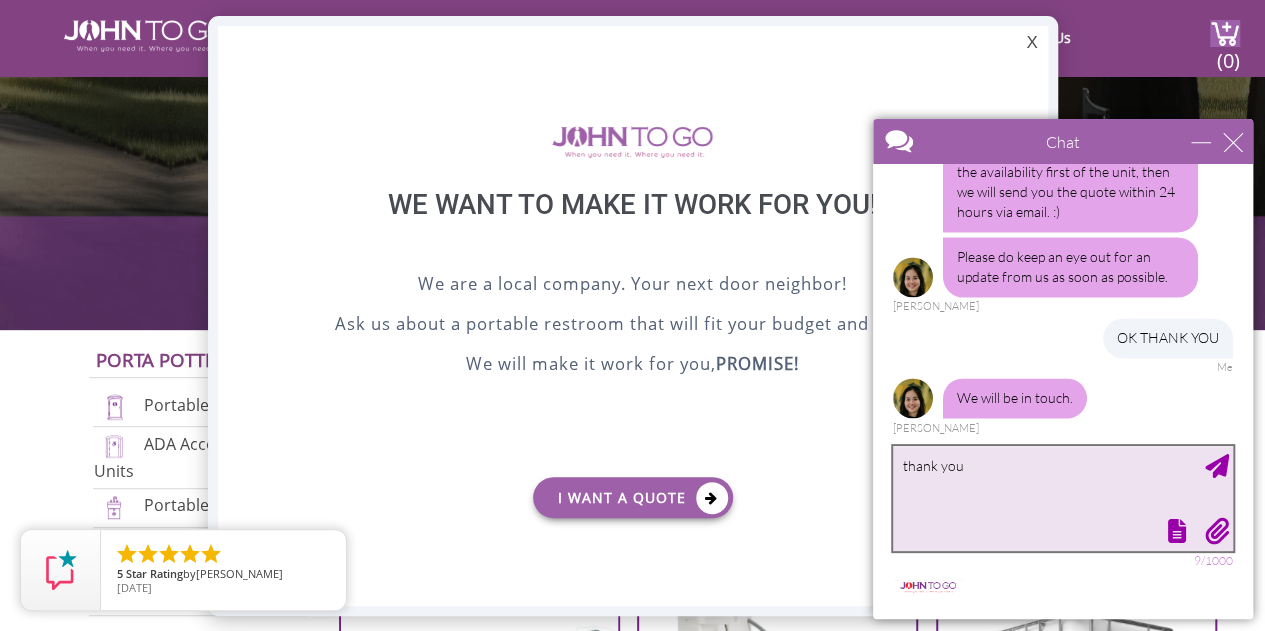 type on "thank you!" 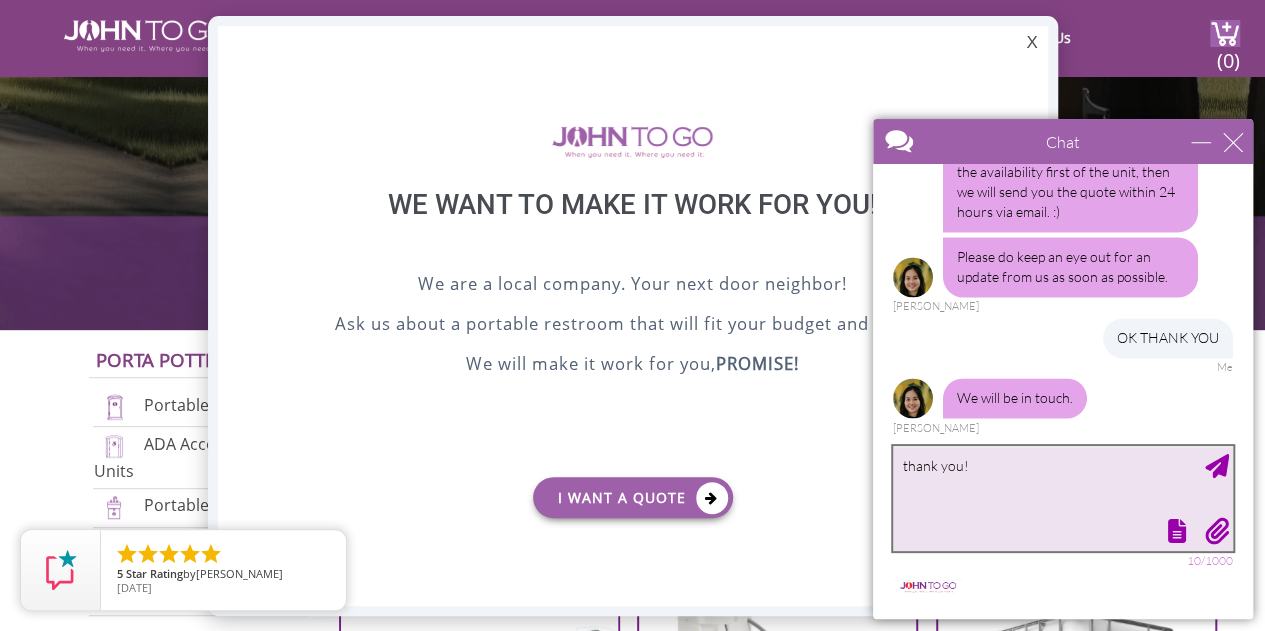 type 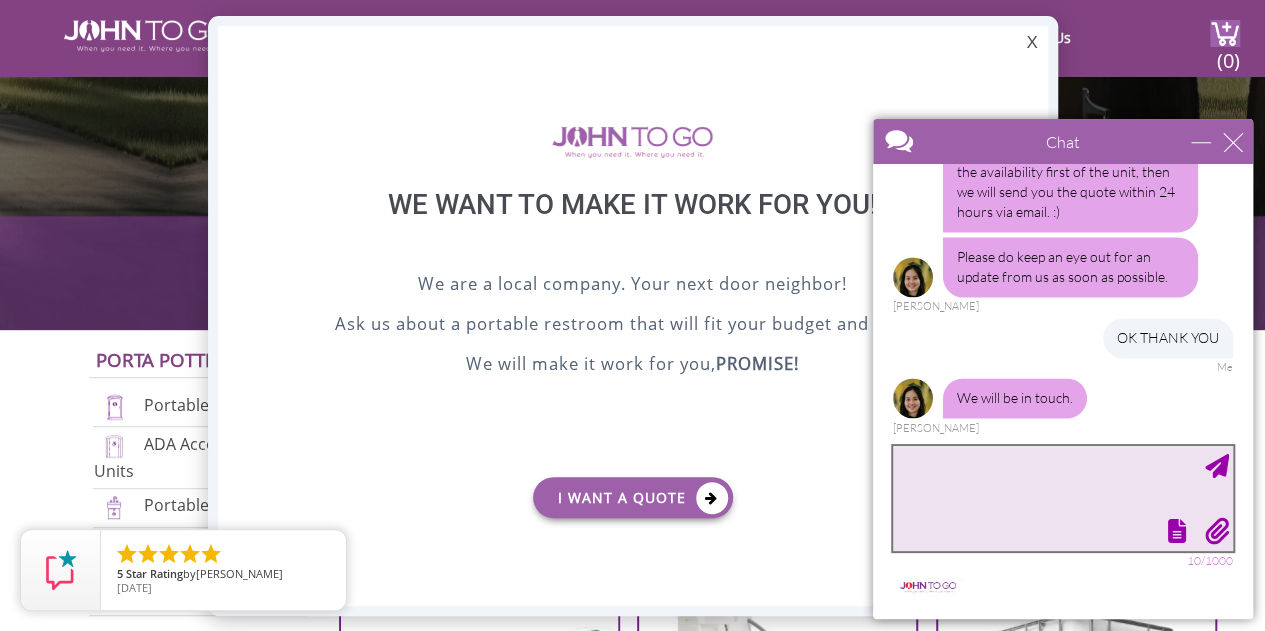 scroll, scrollTop: 1532, scrollLeft: 0, axis: vertical 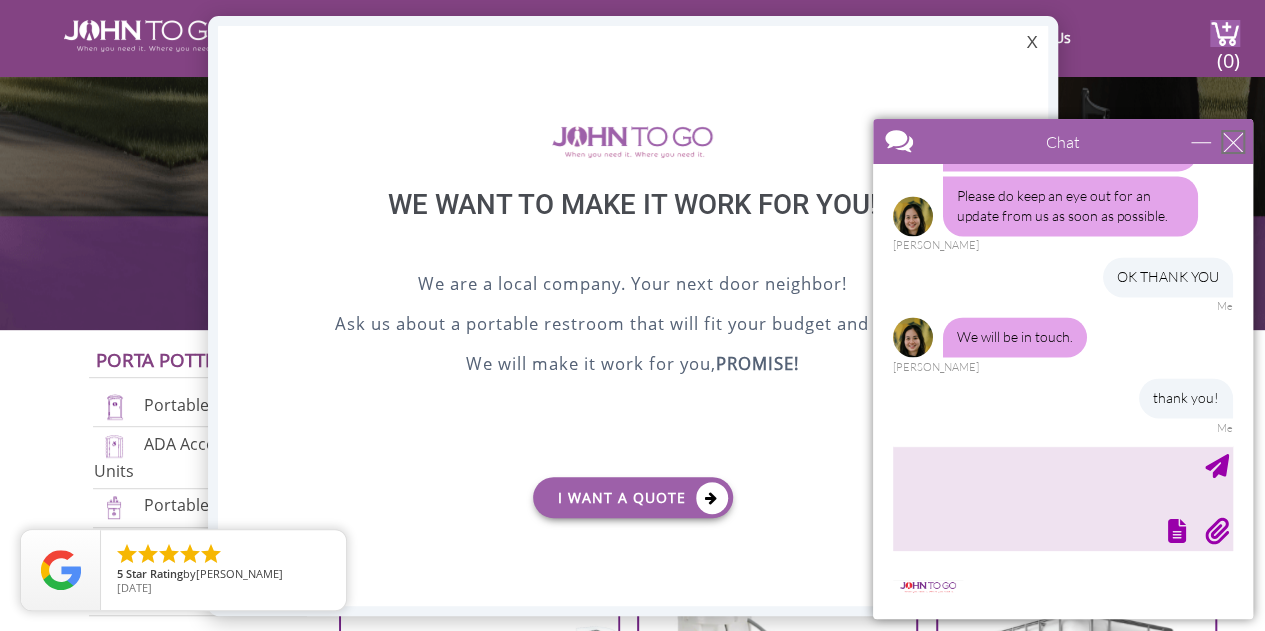 click at bounding box center [1233, 142] 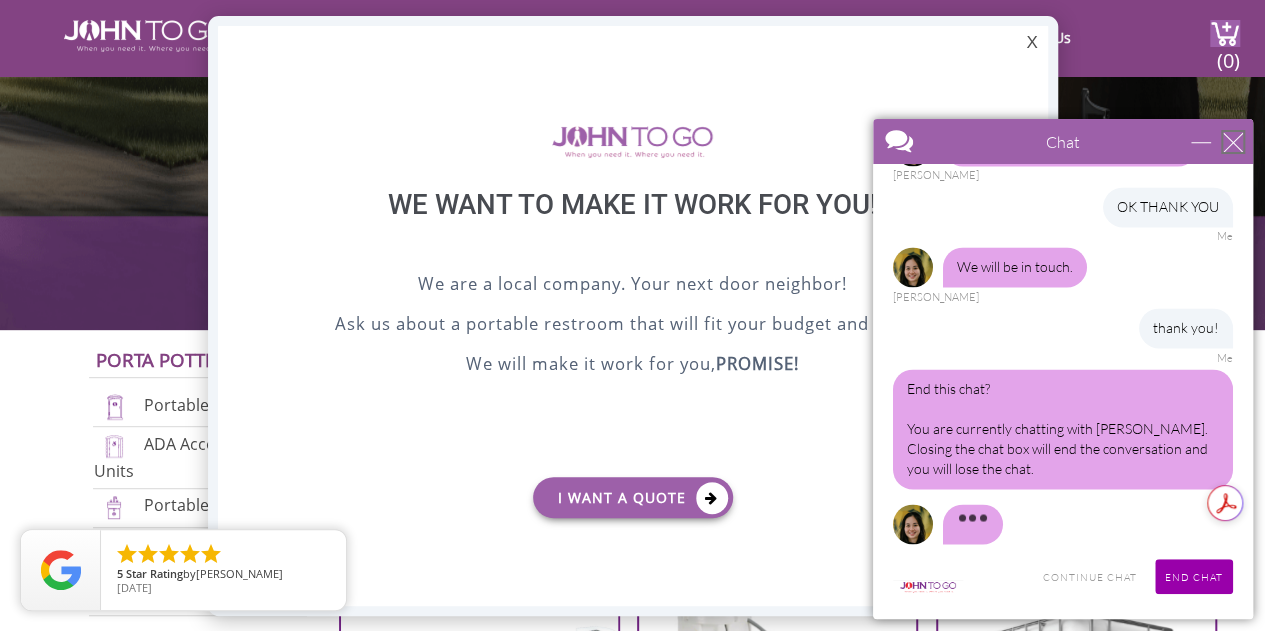 scroll, scrollTop: 1624, scrollLeft: 0, axis: vertical 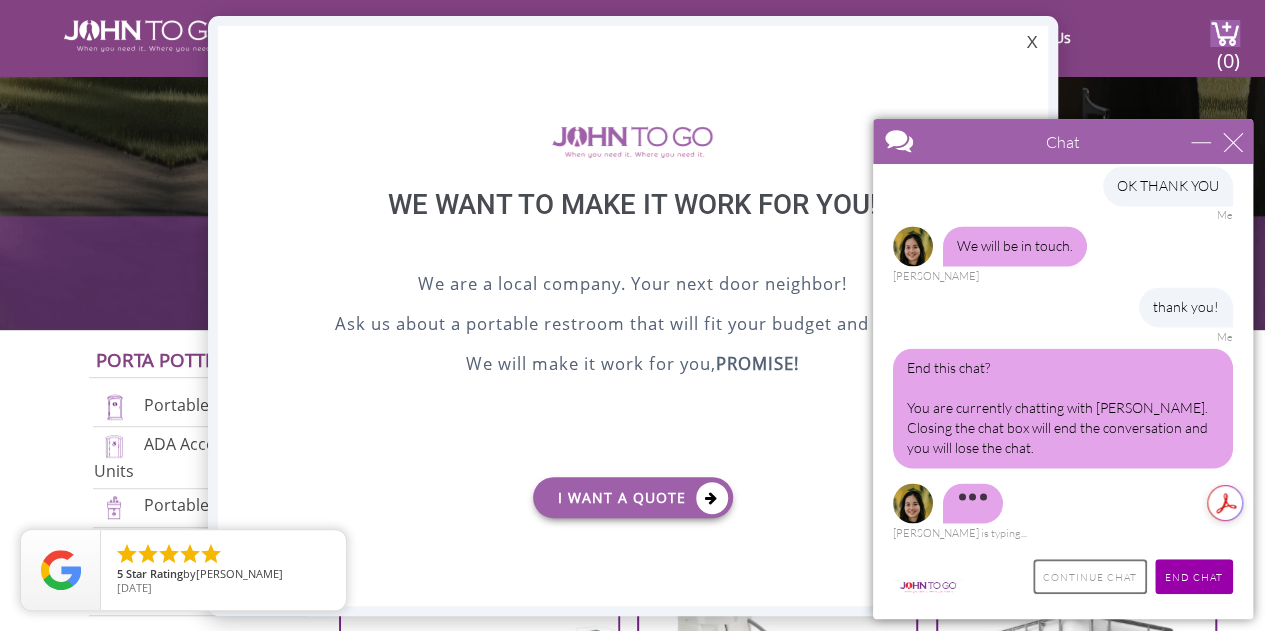 click on "Continue Chat" at bounding box center [1090, 576] 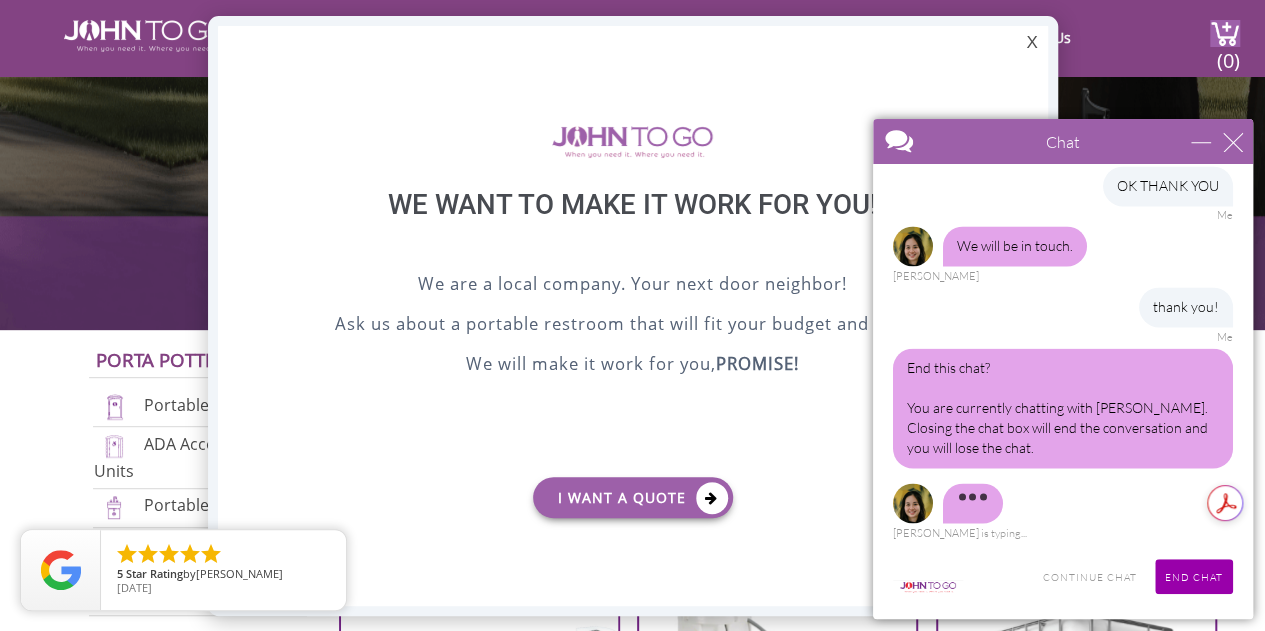 scroll, scrollTop: 1593, scrollLeft: 0, axis: vertical 